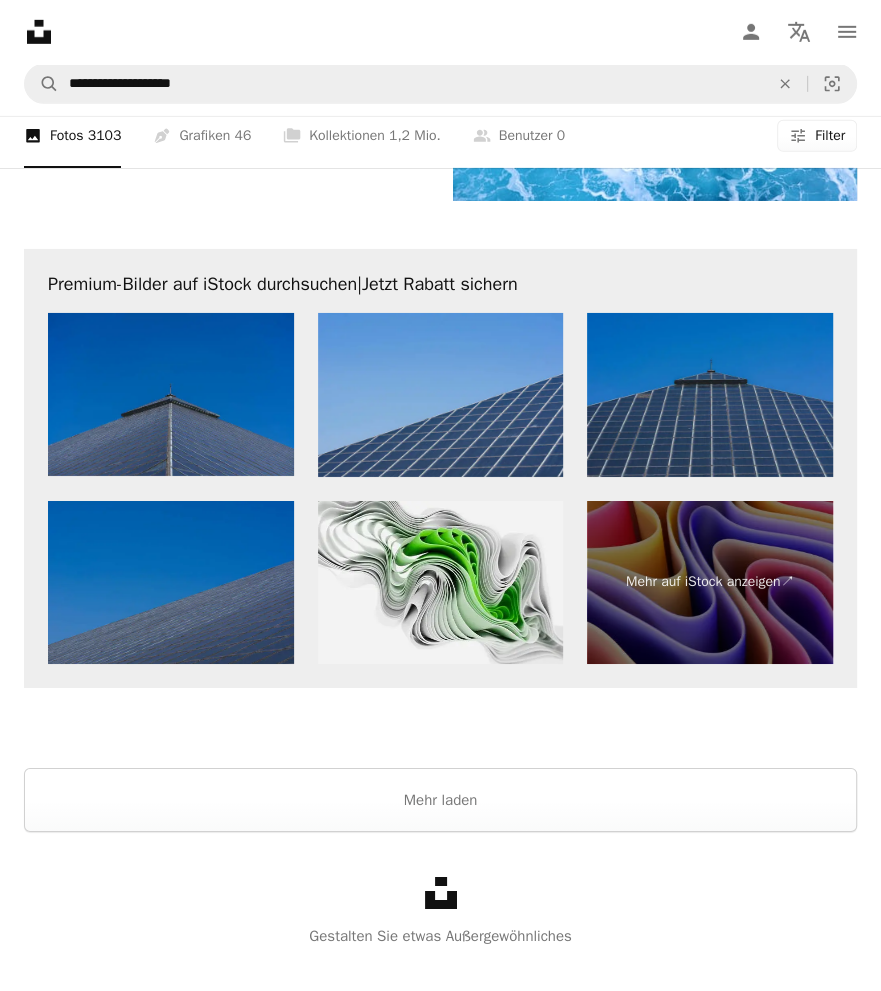 scroll, scrollTop: 3693, scrollLeft: 0, axis: vertical 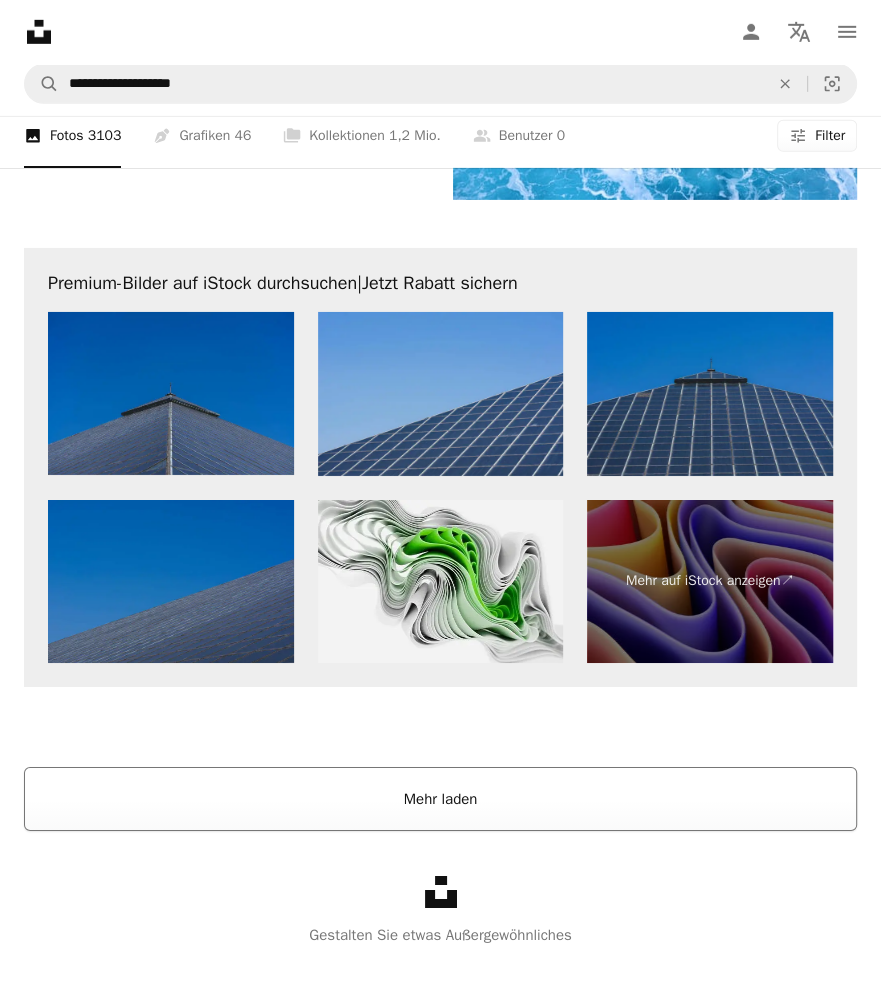 click on "Mehr laden" at bounding box center (440, 799) 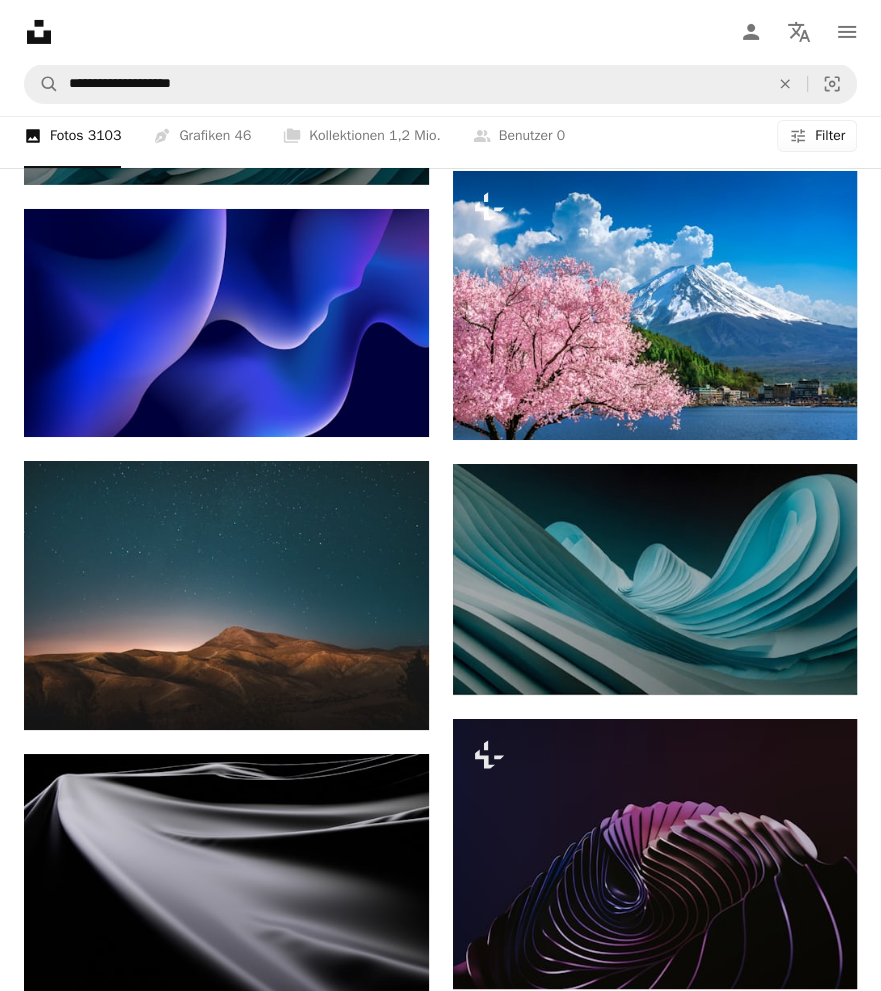 scroll, scrollTop: 8493, scrollLeft: 0, axis: vertical 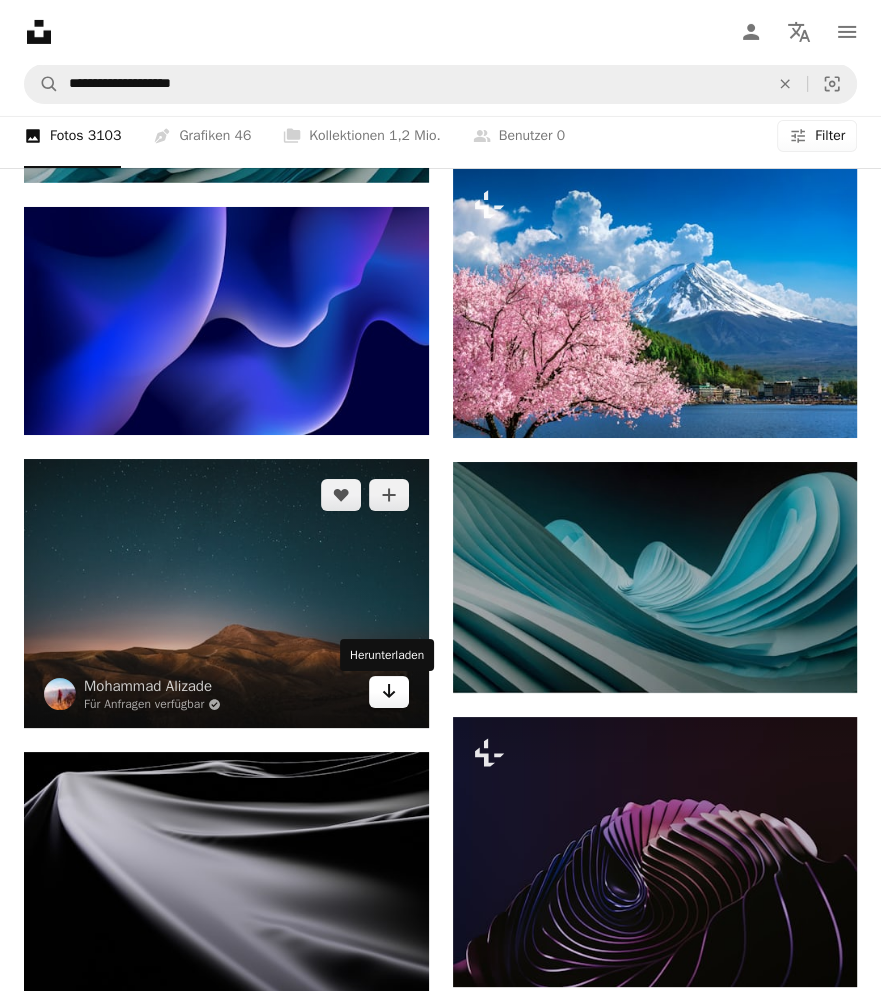 click on "Arrow pointing down" at bounding box center (389, 692) 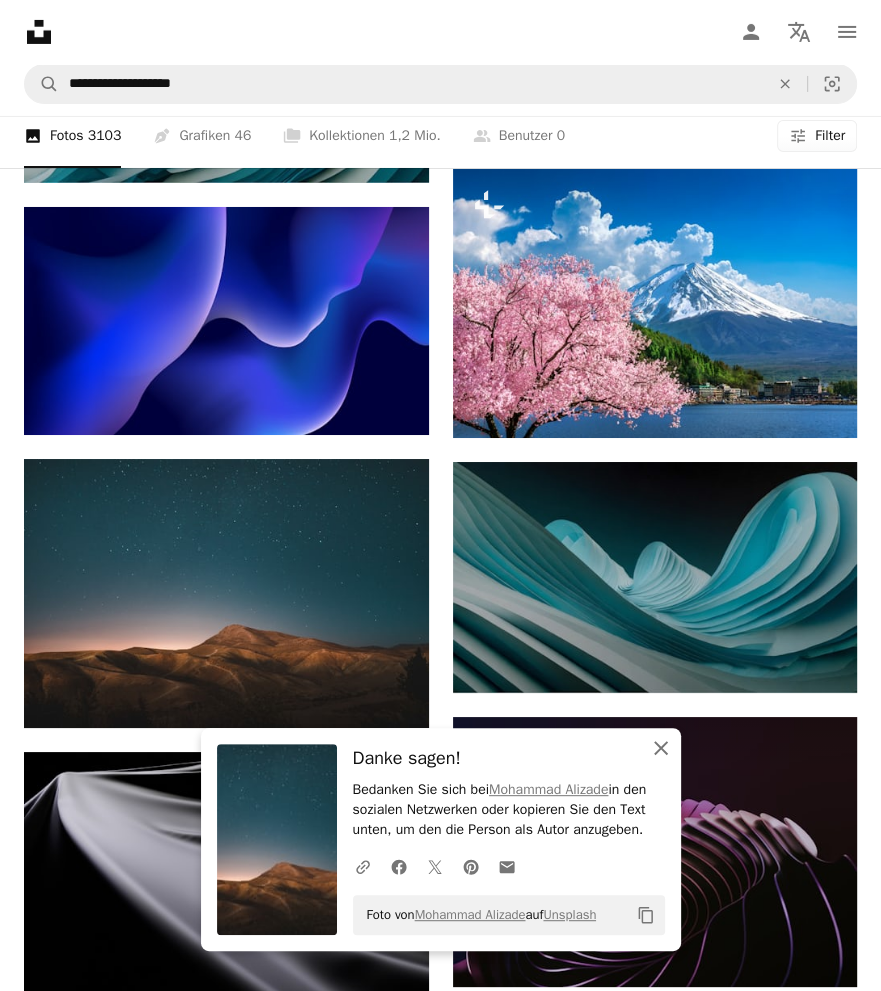 click on "An X shape" 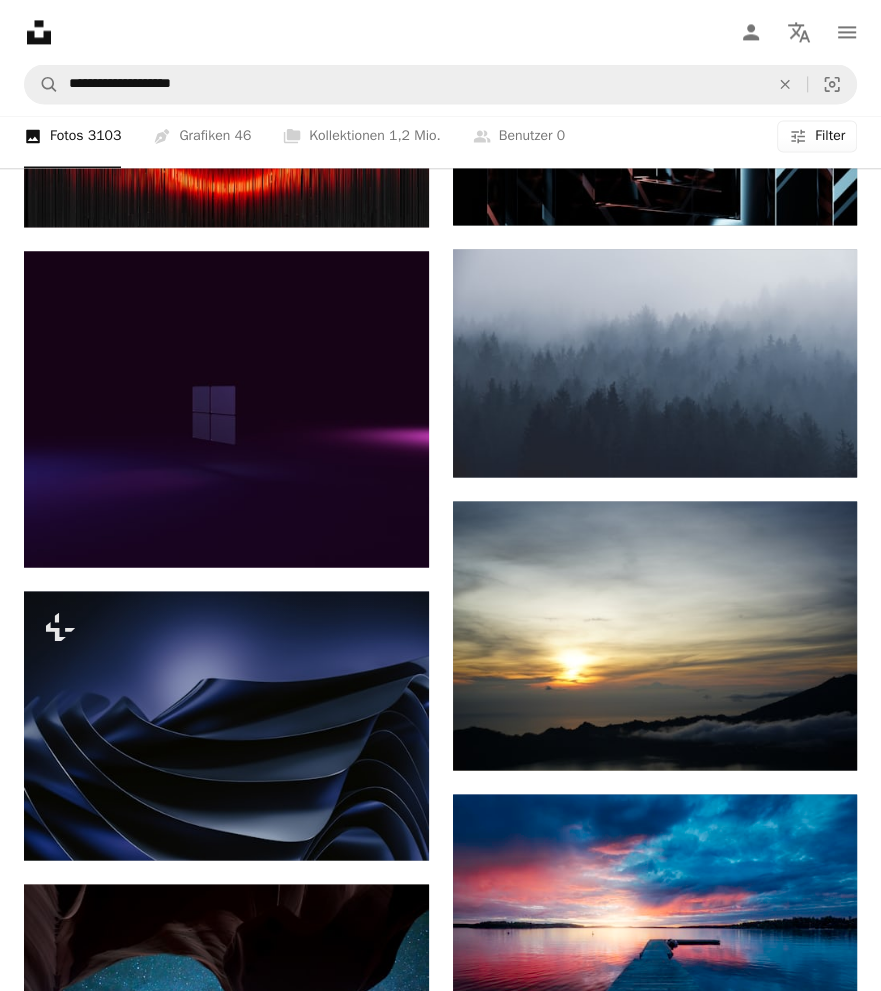 scroll, scrollTop: 14993, scrollLeft: 0, axis: vertical 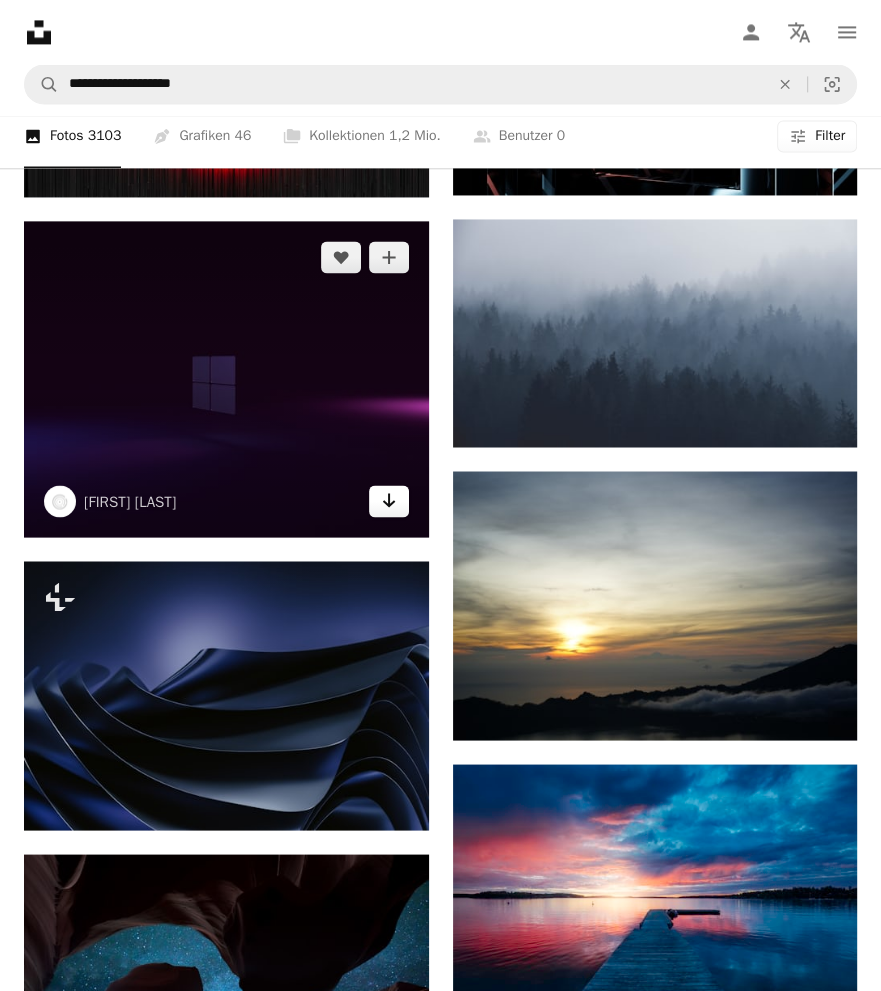click on "Arrow pointing down" 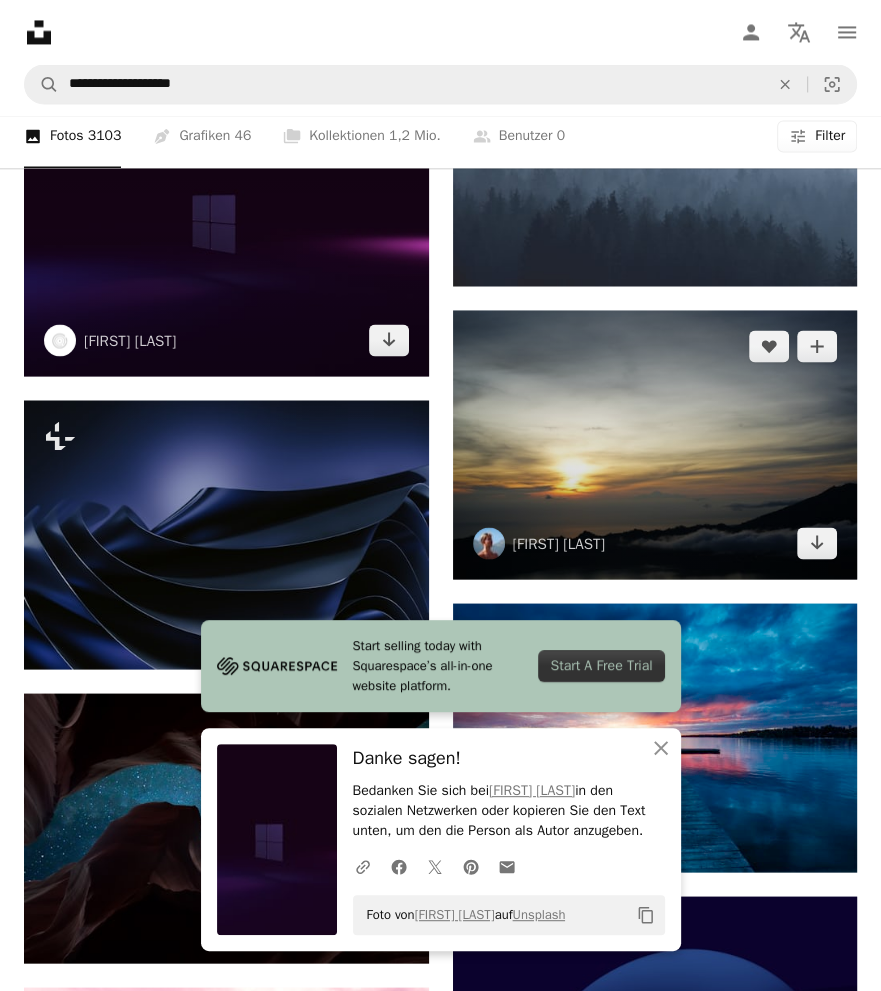 scroll, scrollTop: 15193, scrollLeft: 0, axis: vertical 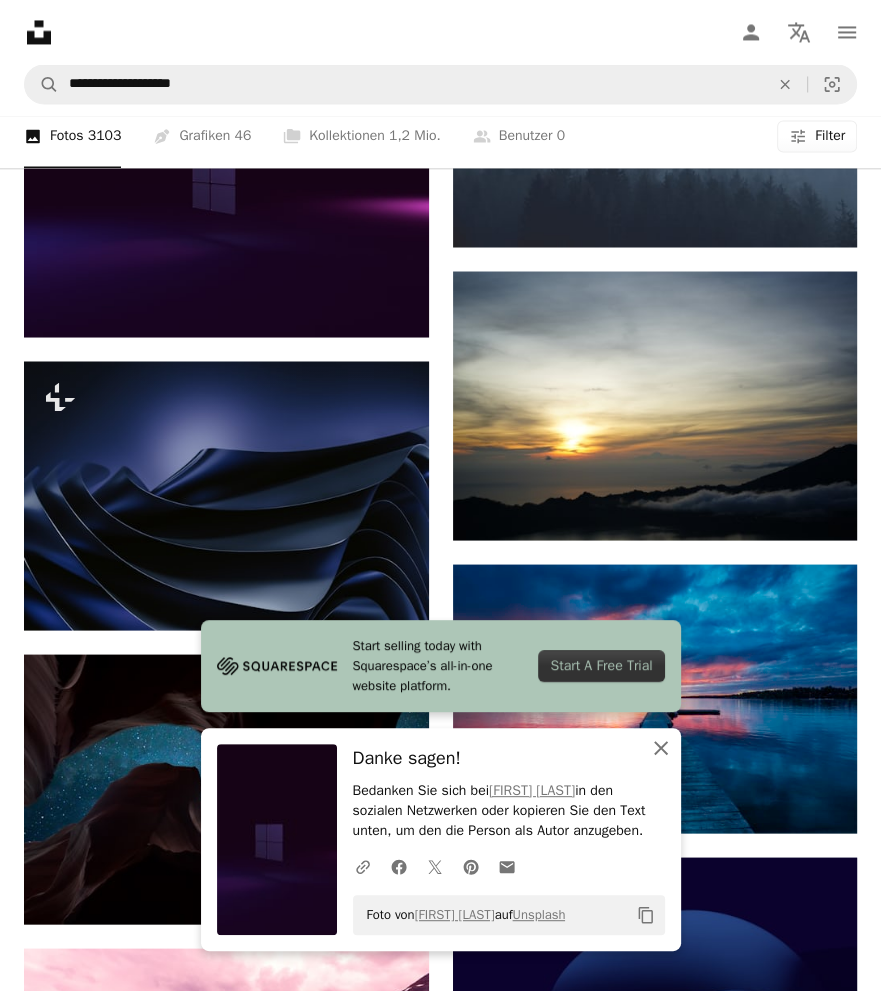 click on "An X shape" 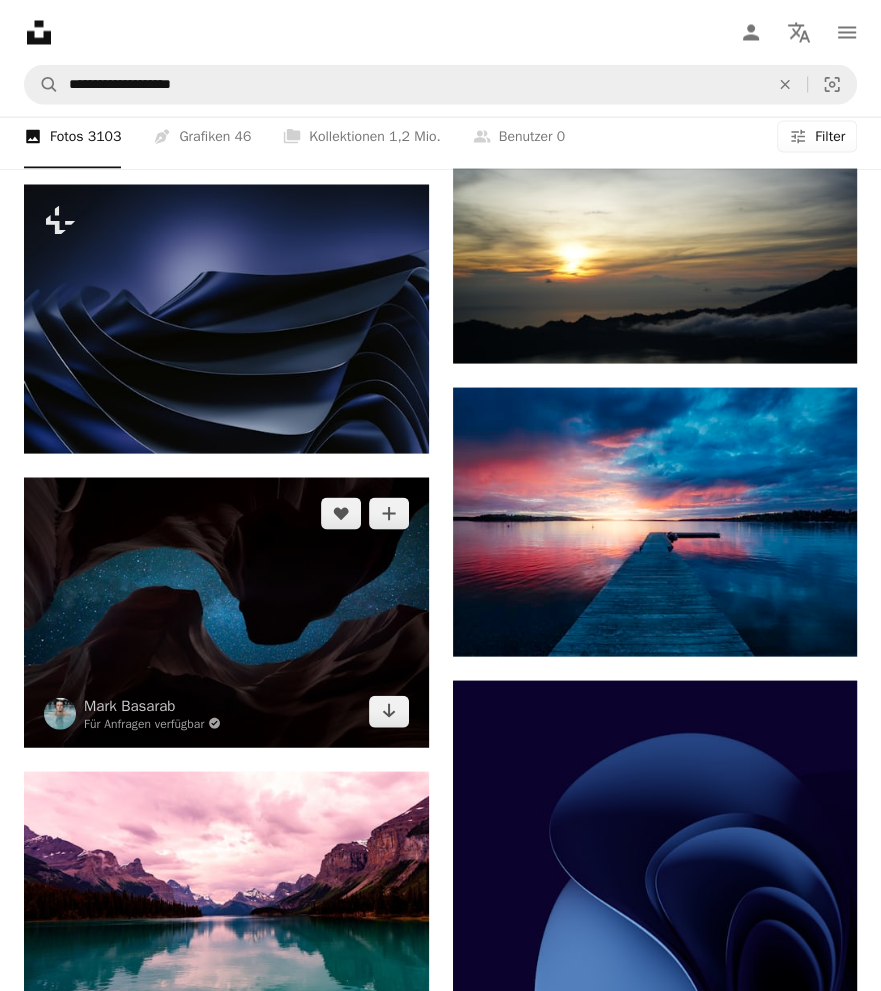 scroll, scrollTop: 15393, scrollLeft: 0, axis: vertical 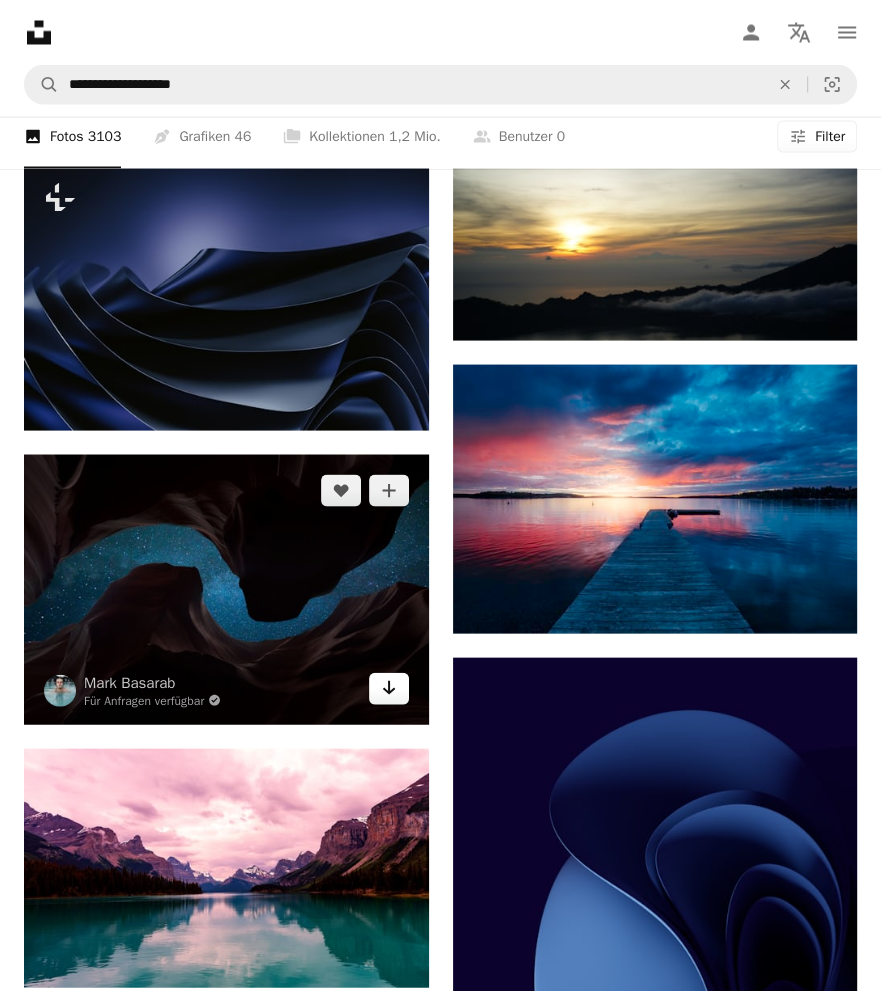 click on "Arrow pointing down" at bounding box center (389, 688) 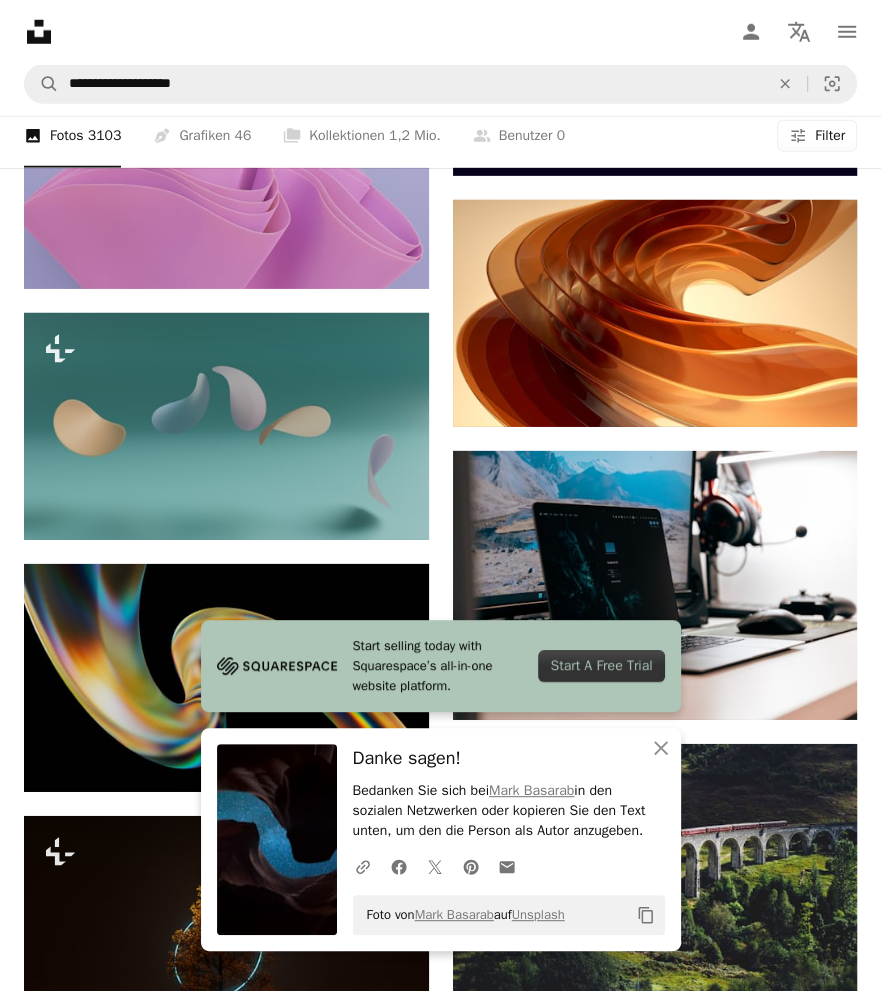 scroll, scrollTop: 16593, scrollLeft: 0, axis: vertical 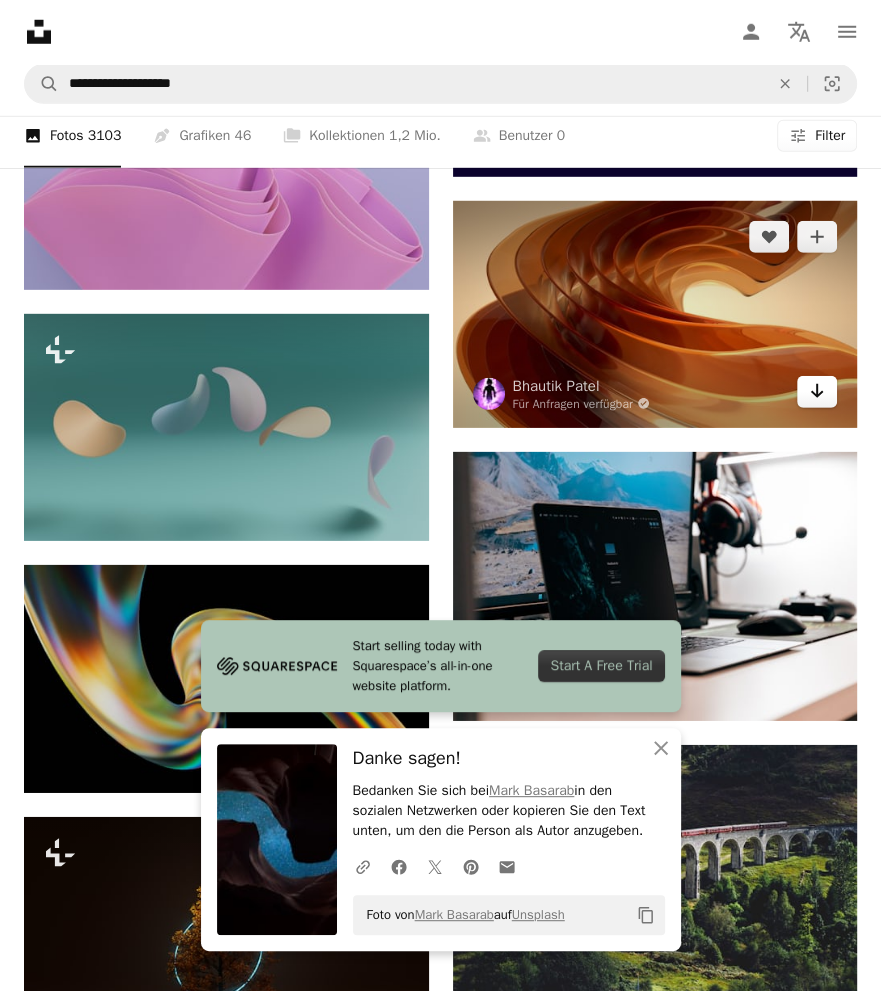 click on "Arrow pointing down" at bounding box center [817, 392] 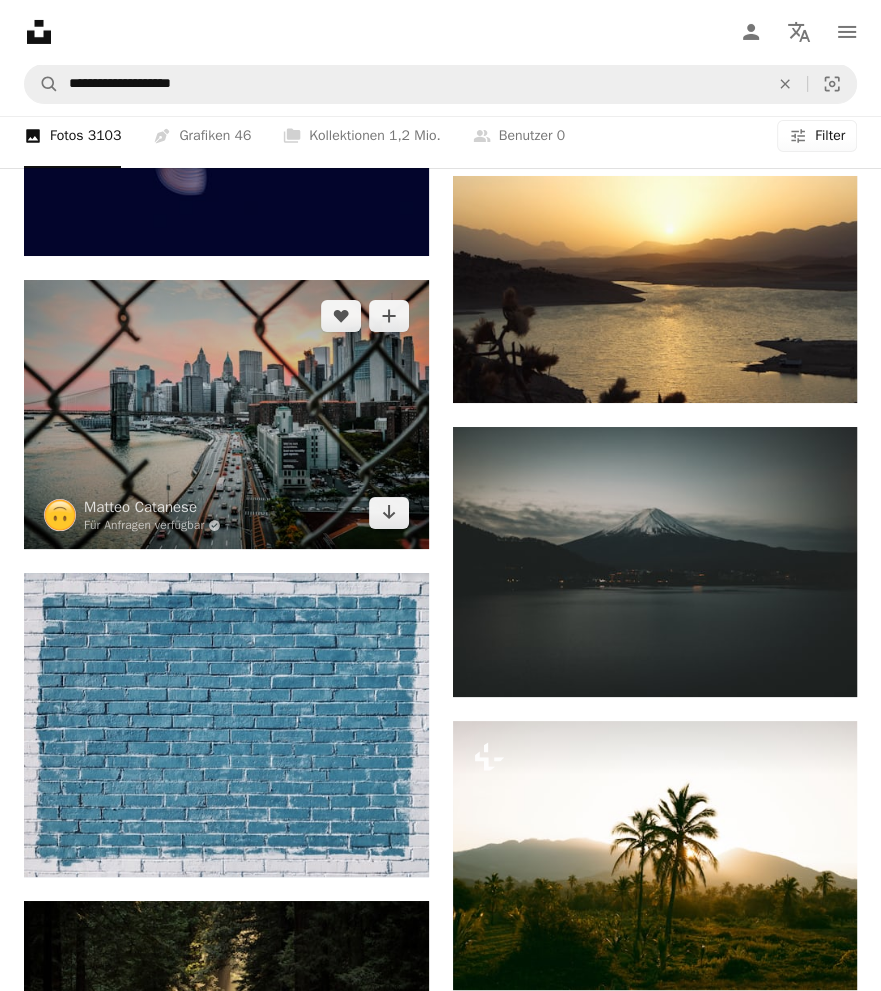 scroll, scrollTop: 22093, scrollLeft: 0, axis: vertical 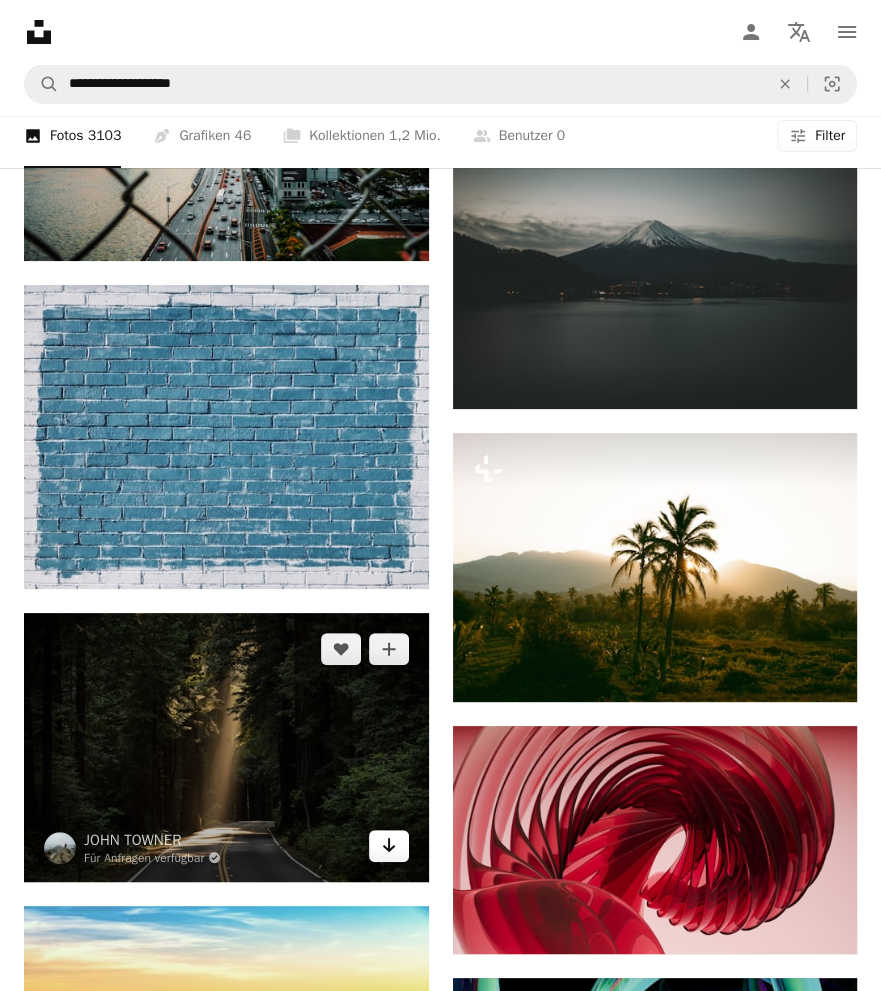 click on "Arrow pointing down" 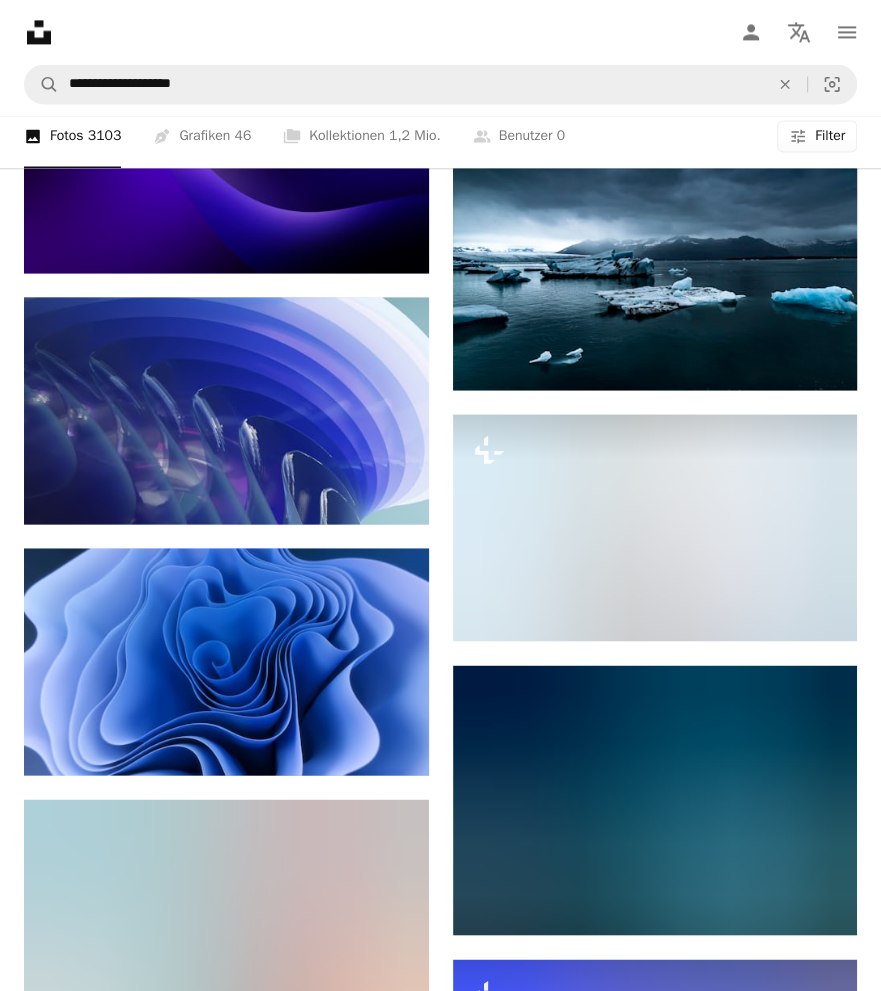 scroll, scrollTop: 23993, scrollLeft: 0, axis: vertical 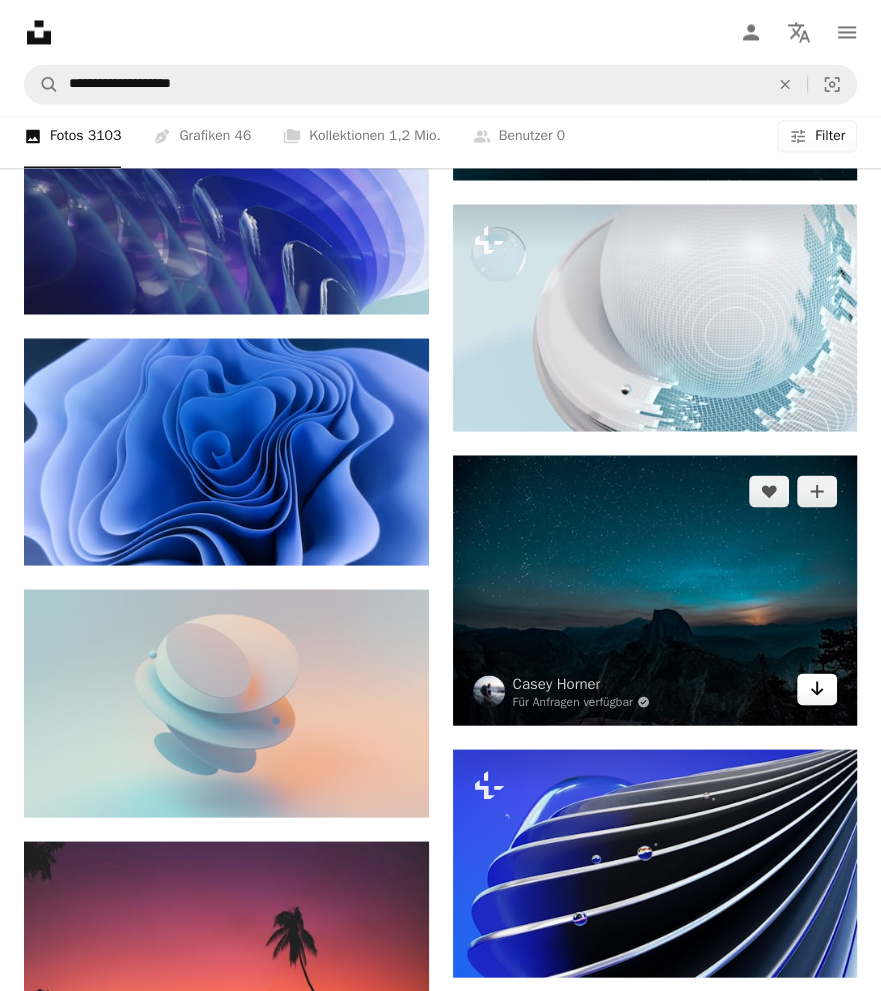 click on "Arrow pointing down" 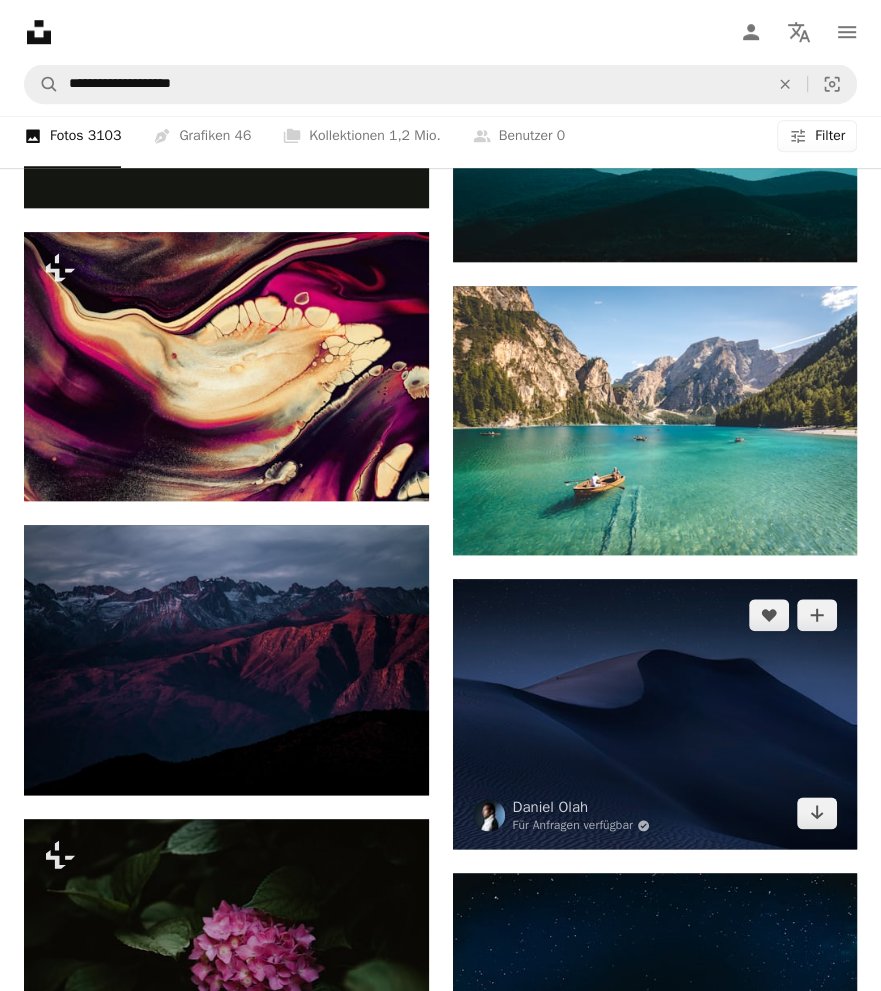 scroll, scrollTop: 27493, scrollLeft: 0, axis: vertical 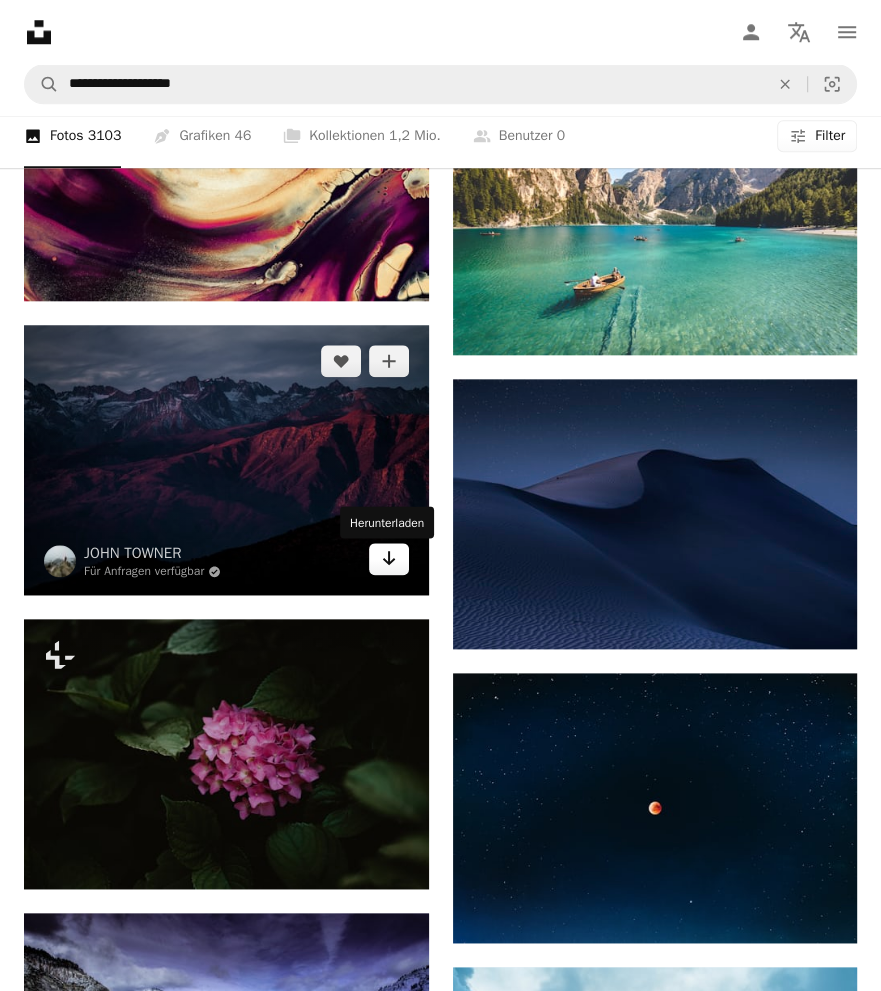 click on "Arrow pointing down" at bounding box center [389, 559] 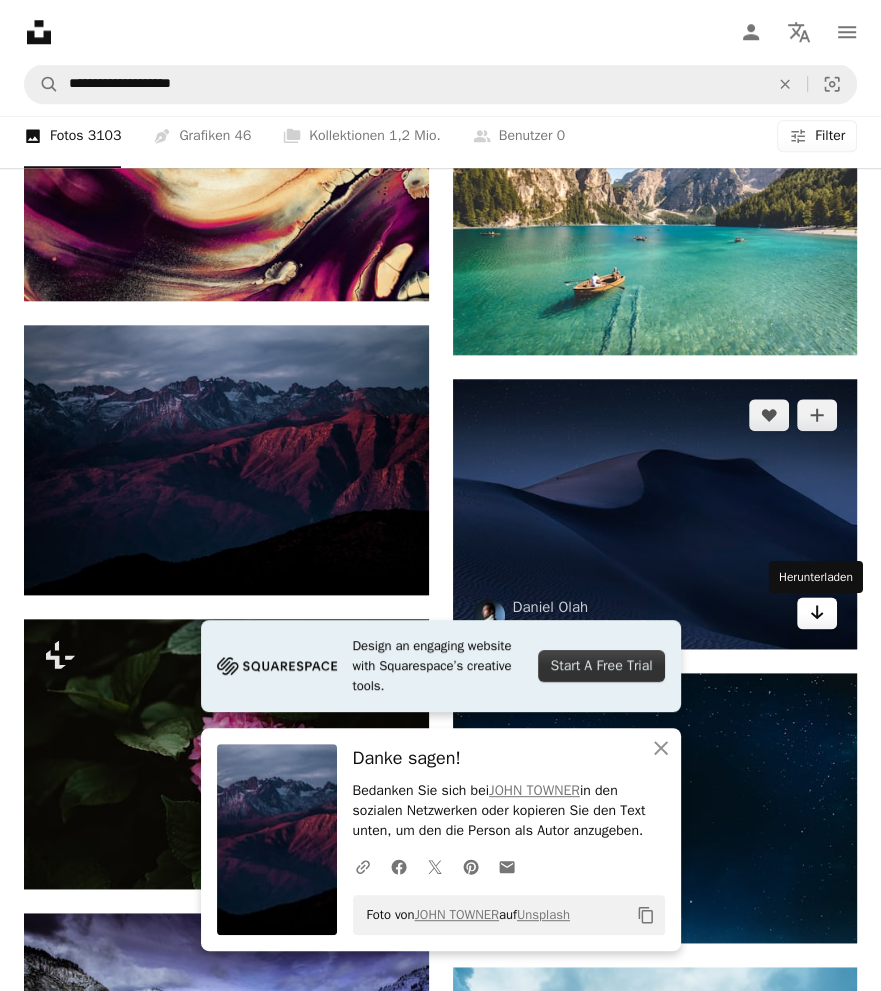 click on "Arrow pointing down" at bounding box center [817, 613] 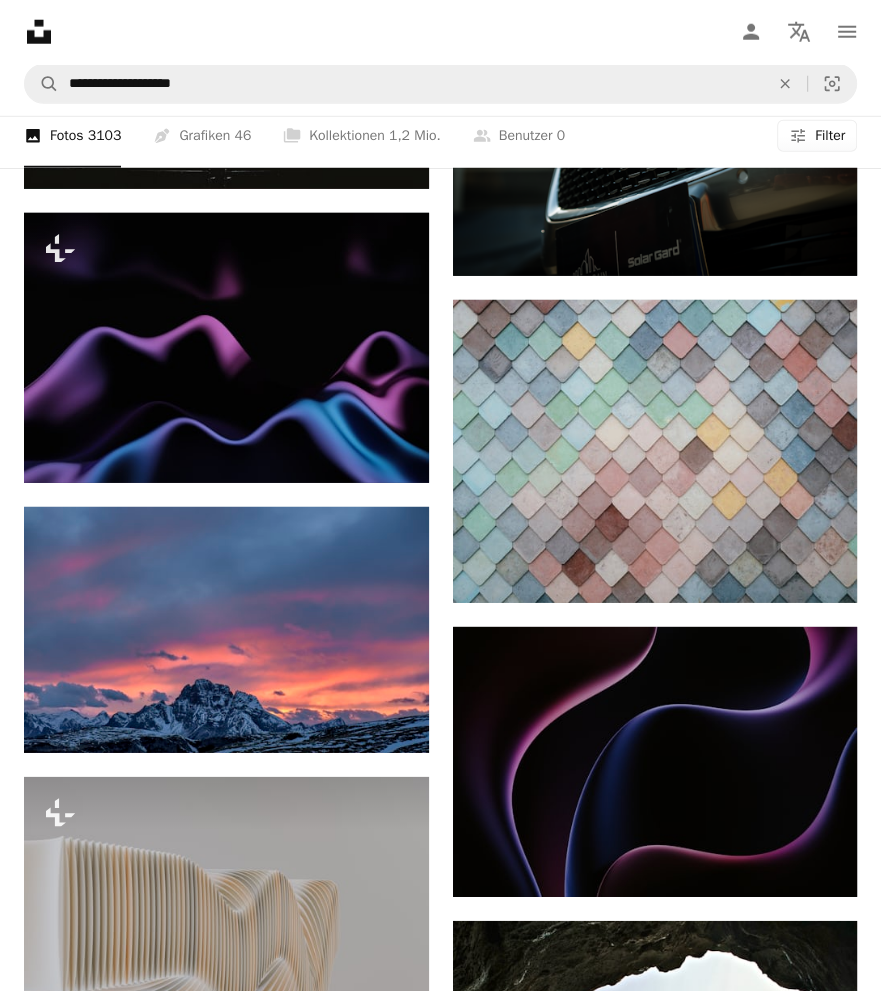 scroll, scrollTop: 29893, scrollLeft: 0, axis: vertical 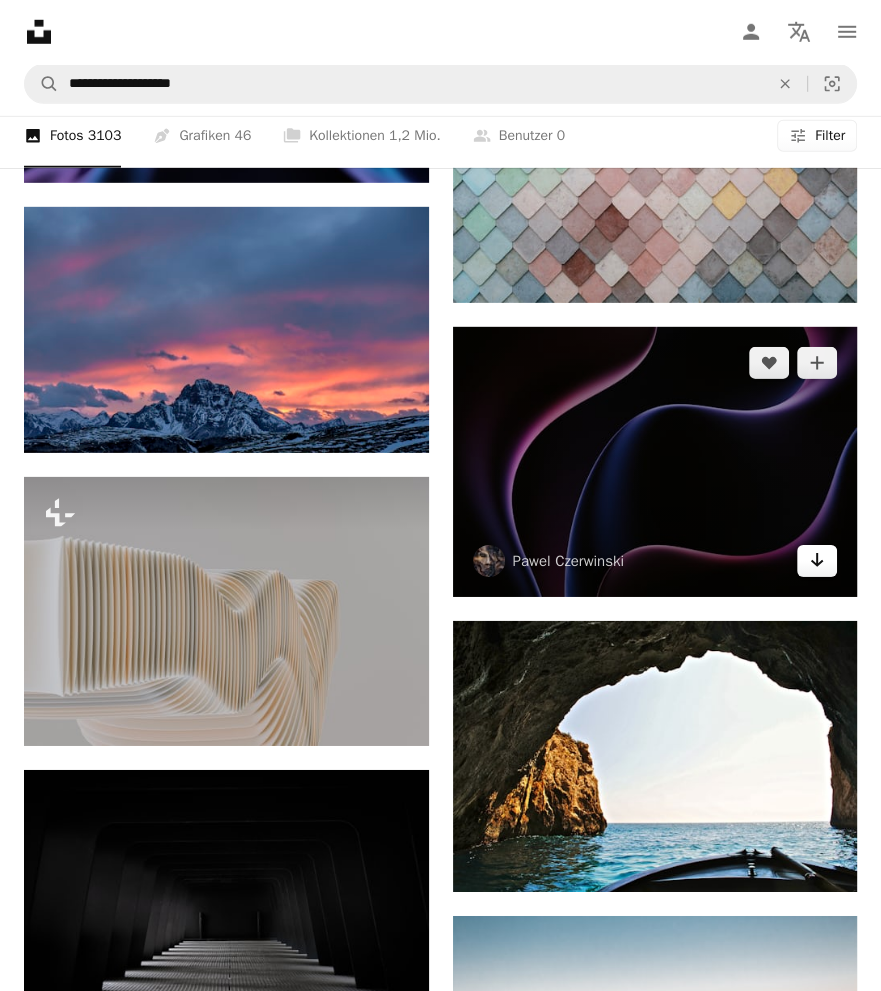 click on "Arrow pointing down" at bounding box center [817, 561] 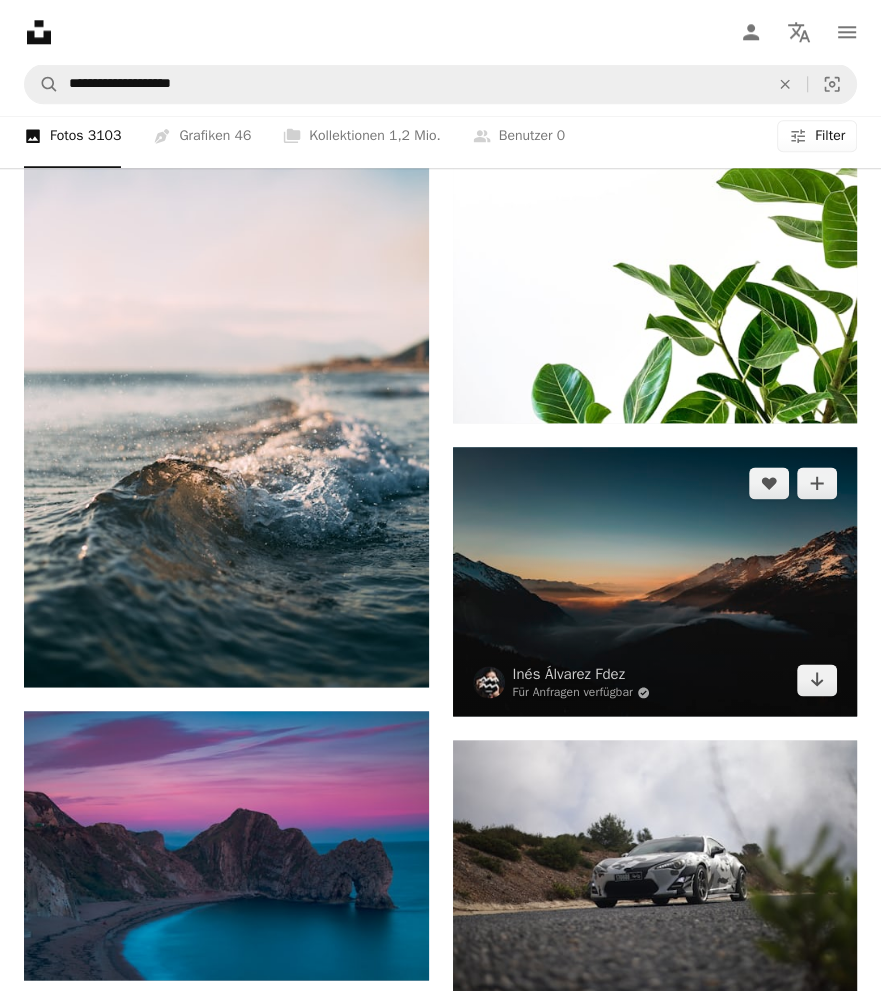 scroll, scrollTop: 32093, scrollLeft: 0, axis: vertical 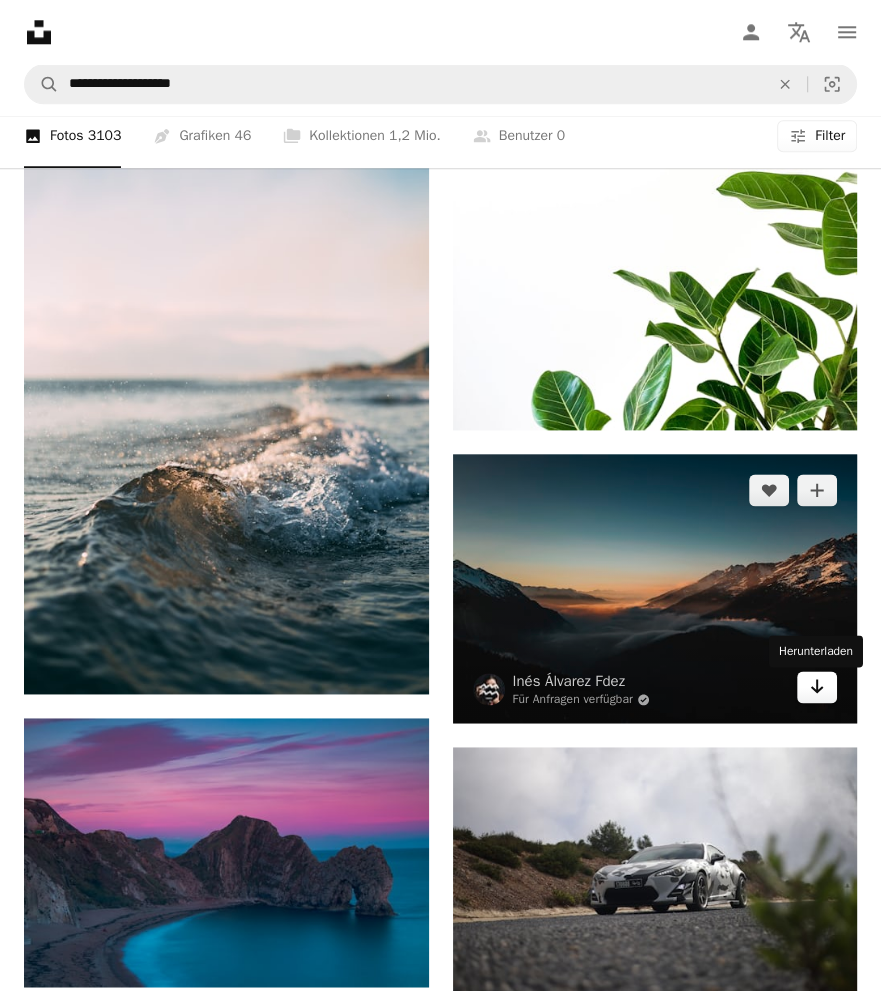 click on "Arrow pointing down" 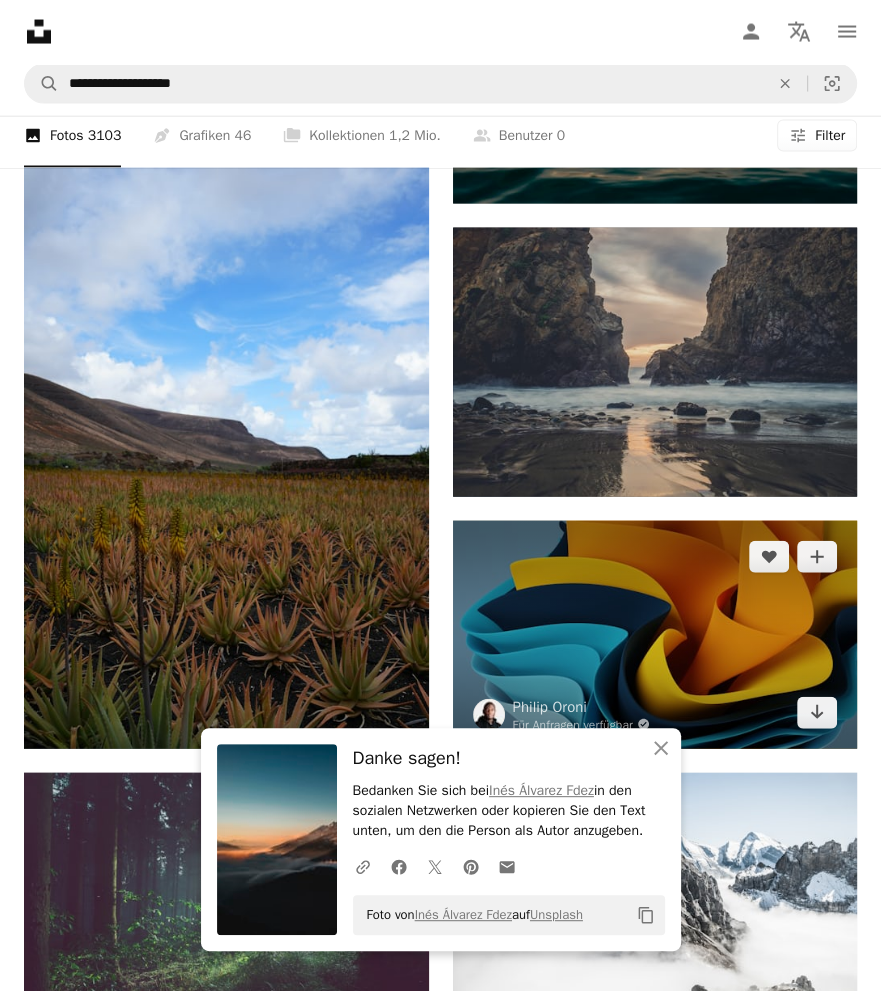 scroll, scrollTop: 33193, scrollLeft: 0, axis: vertical 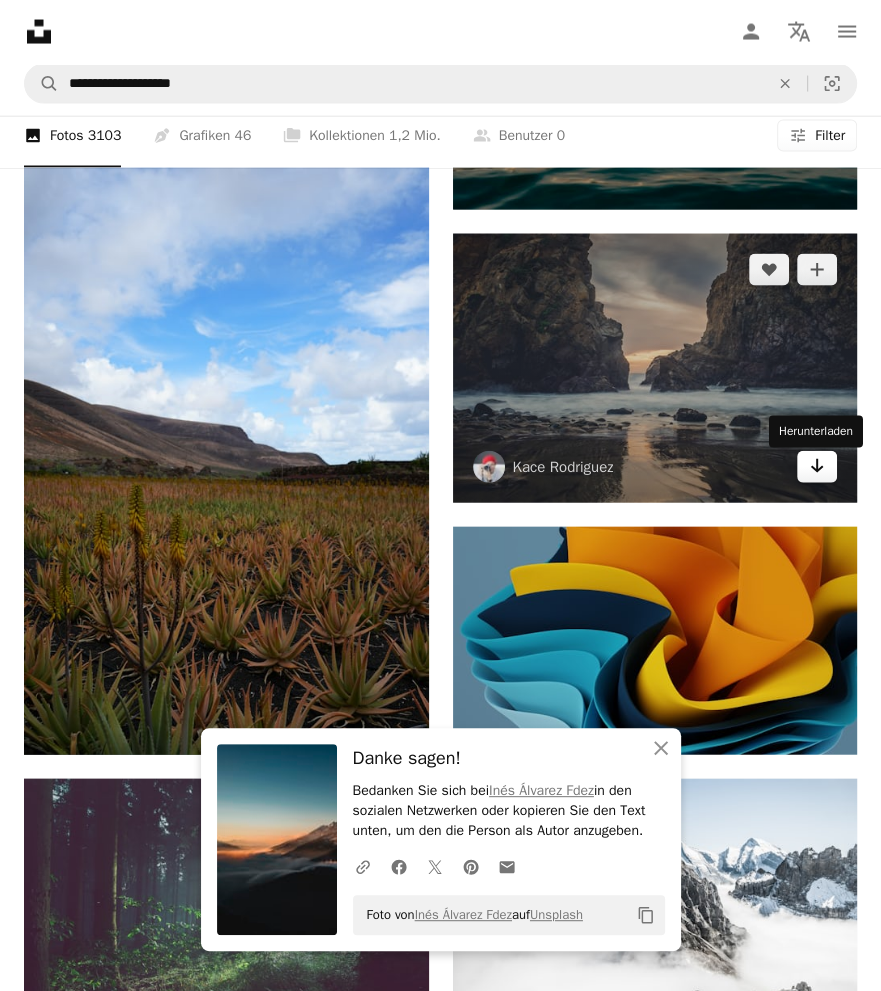 click on "Arrow pointing down" at bounding box center (817, 467) 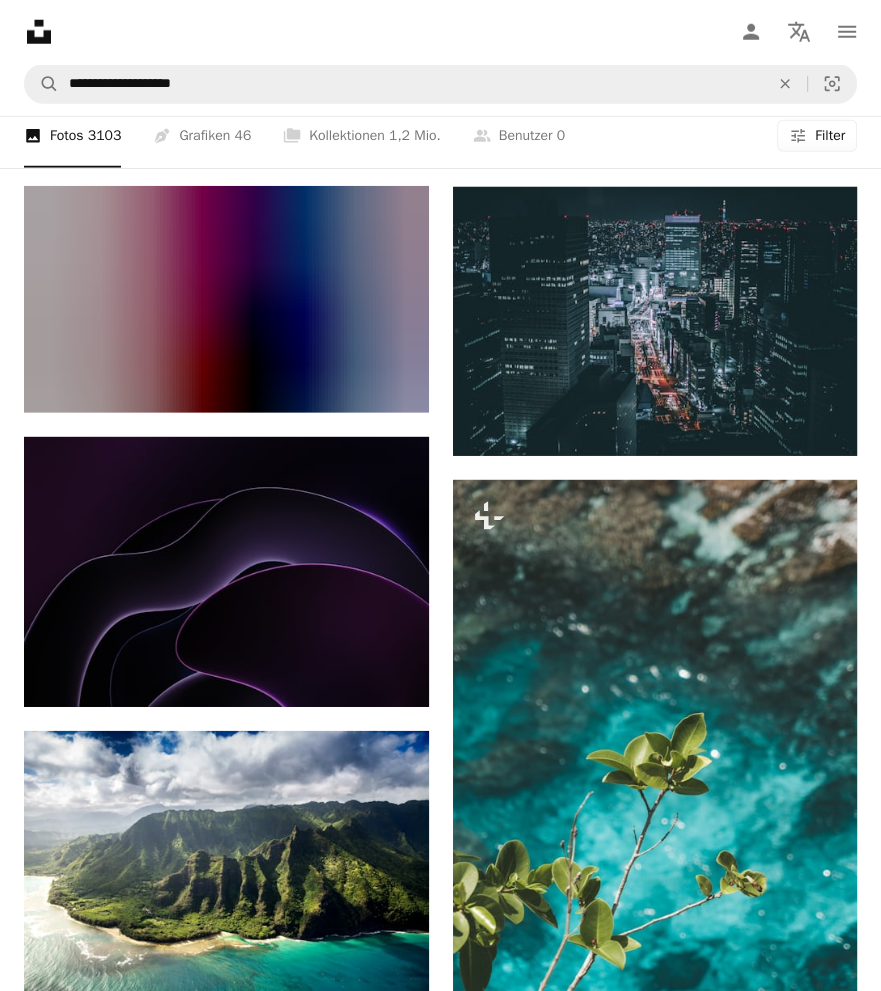 scroll, scrollTop: 34193, scrollLeft: 0, axis: vertical 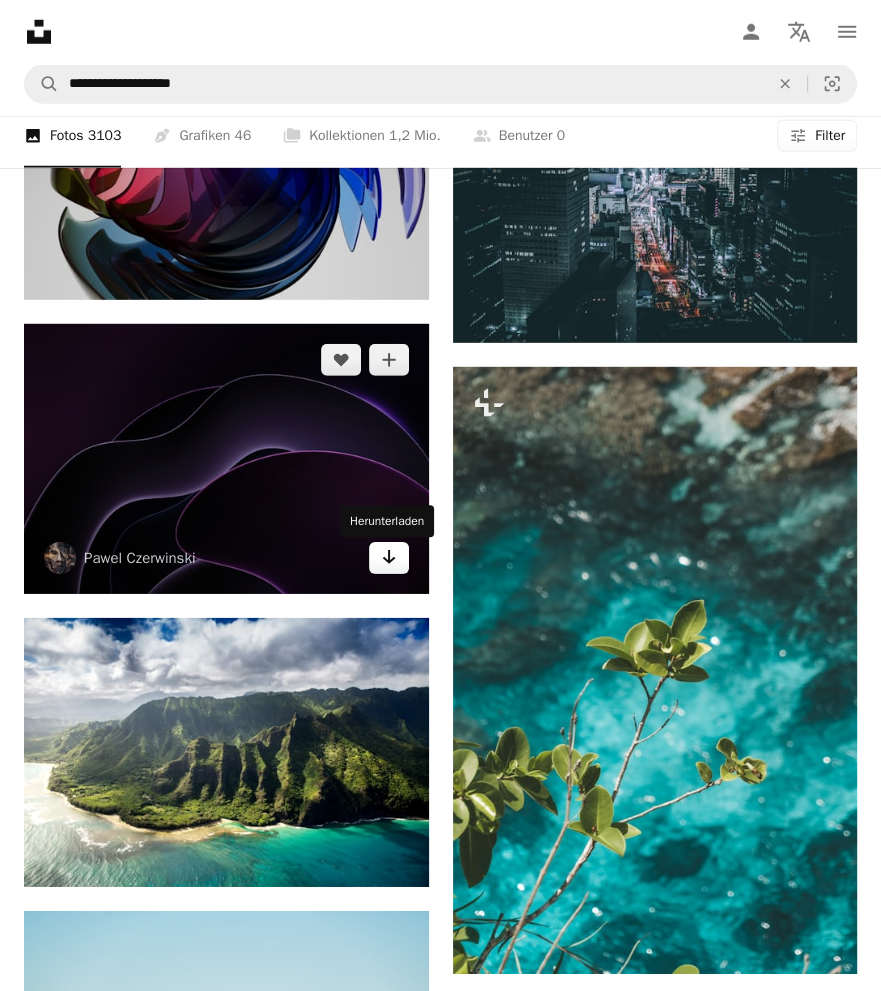 click on "Arrow pointing down" at bounding box center (389, 558) 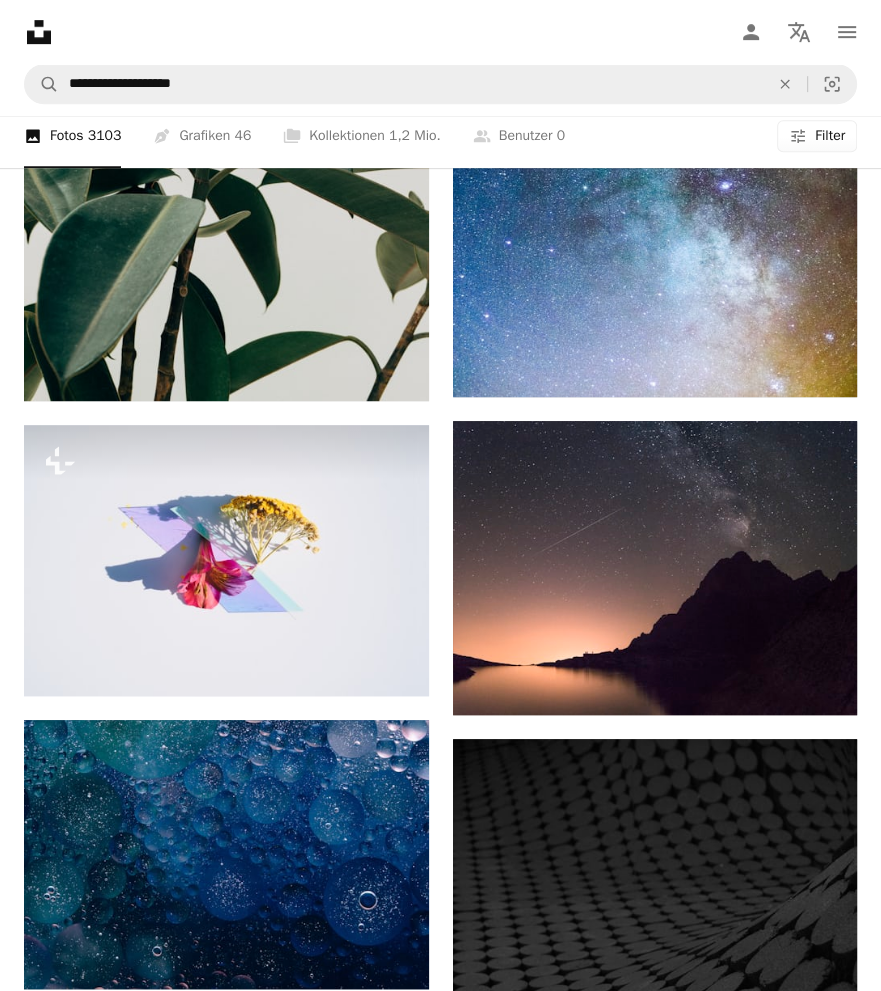scroll, scrollTop: 35893, scrollLeft: 0, axis: vertical 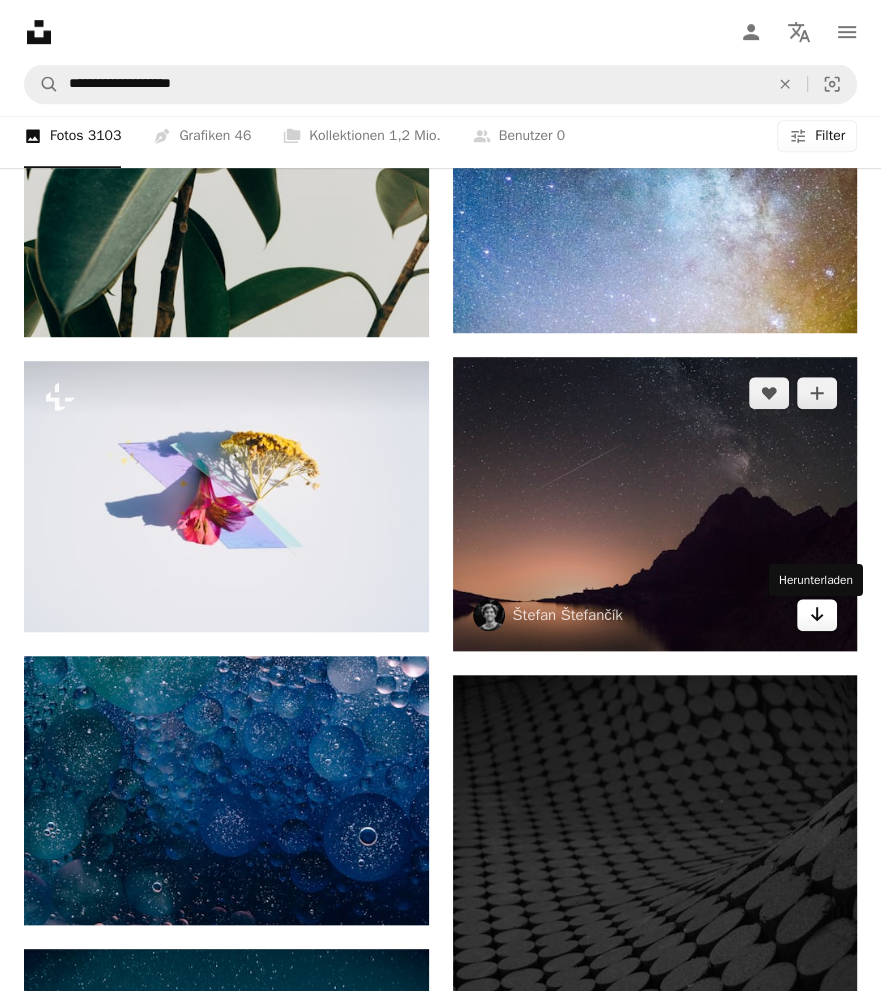 click on "Arrow pointing down" at bounding box center [817, 615] 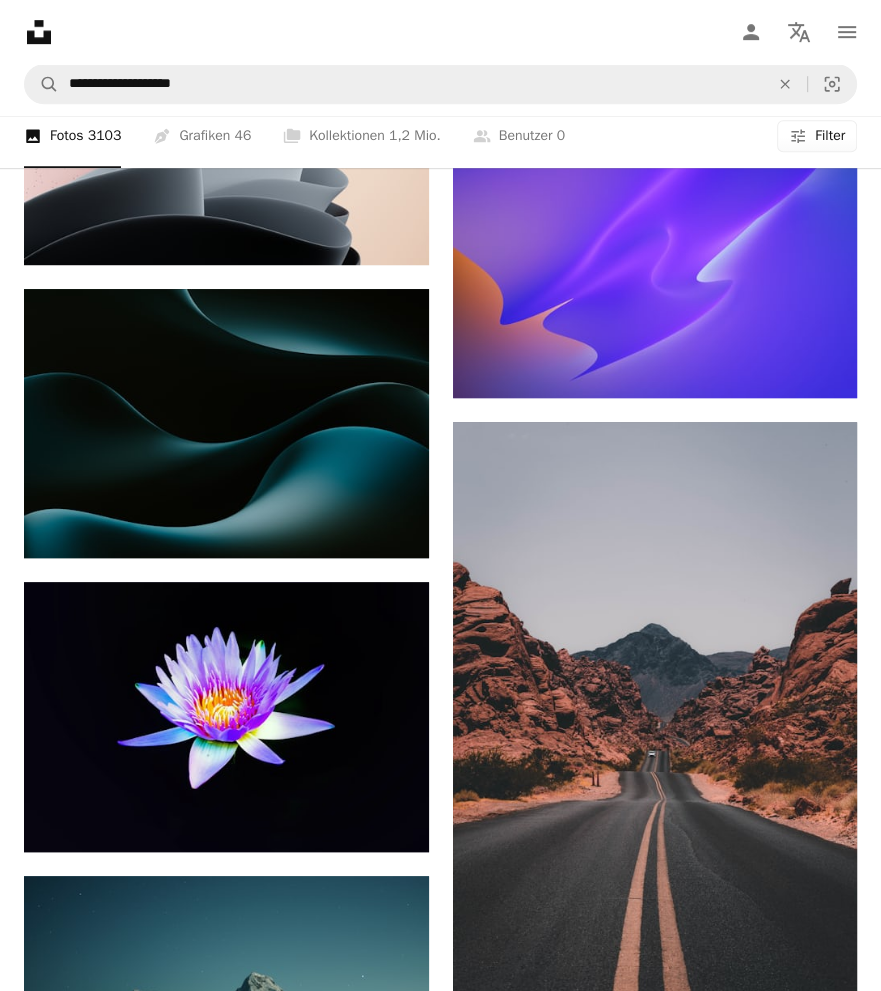 scroll, scrollTop: 40293, scrollLeft: 0, axis: vertical 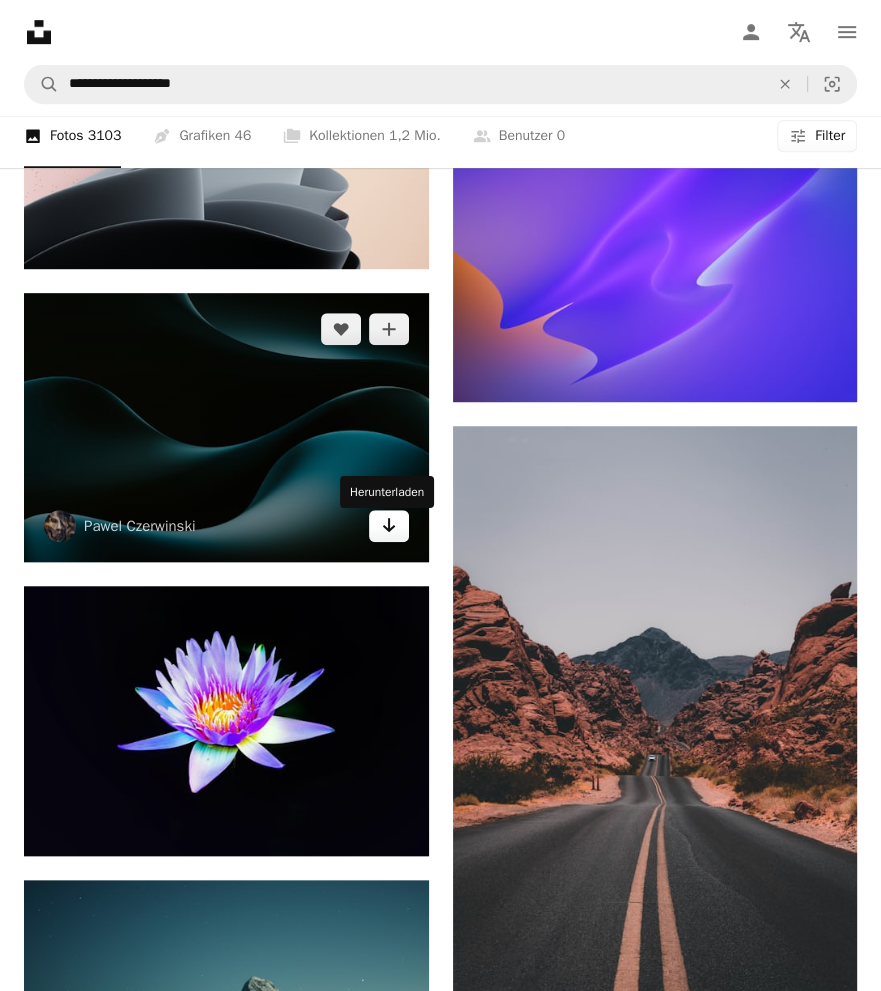 click 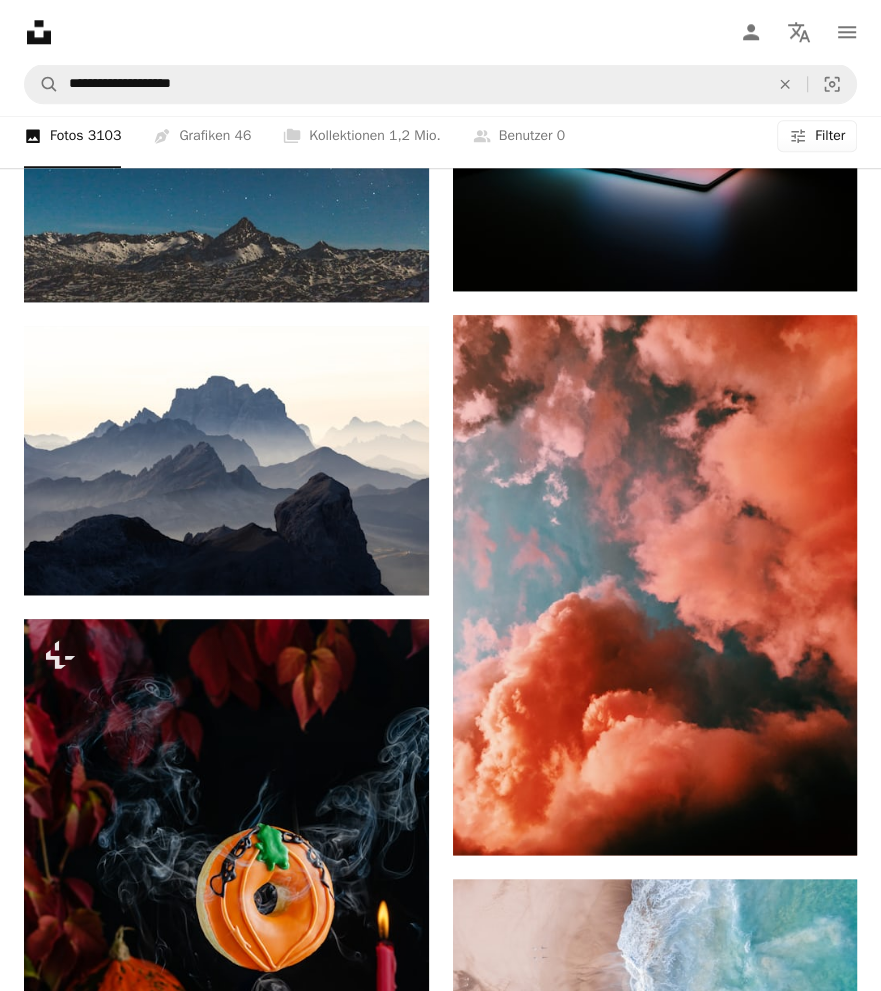 scroll, scrollTop: 45293, scrollLeft: 0, axis: vertical 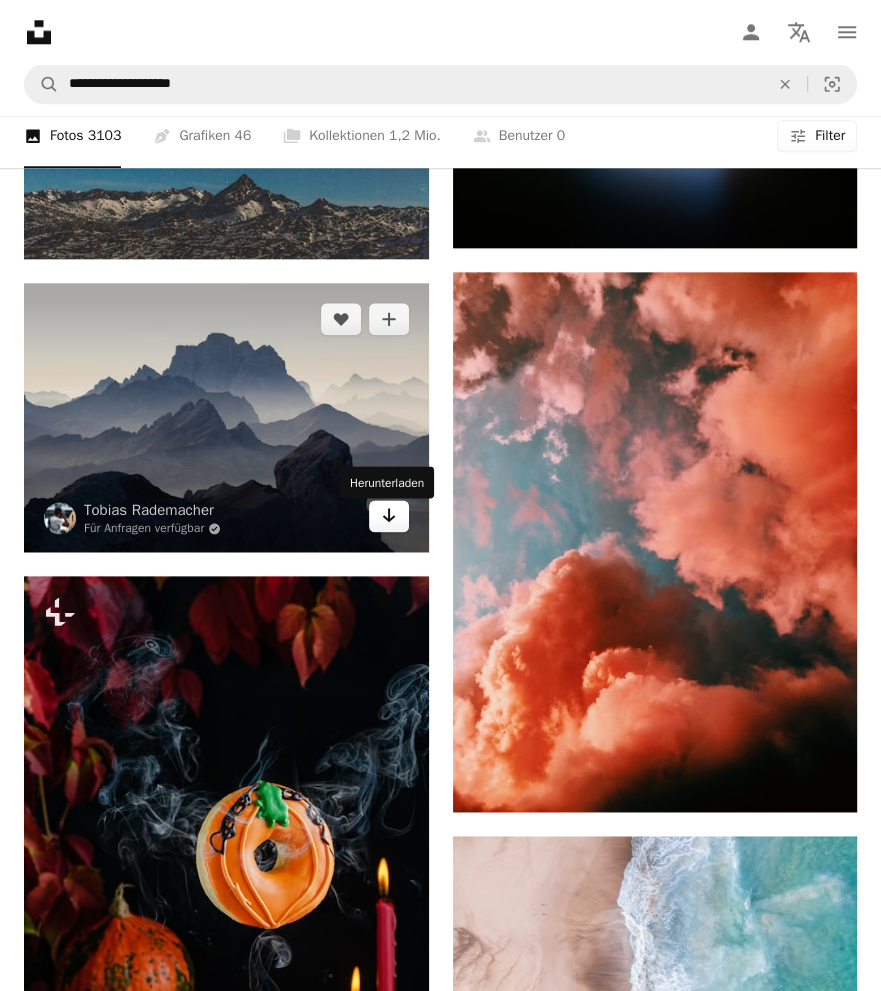 click on "Arrow pointing down" at bounding box center (389, 516) 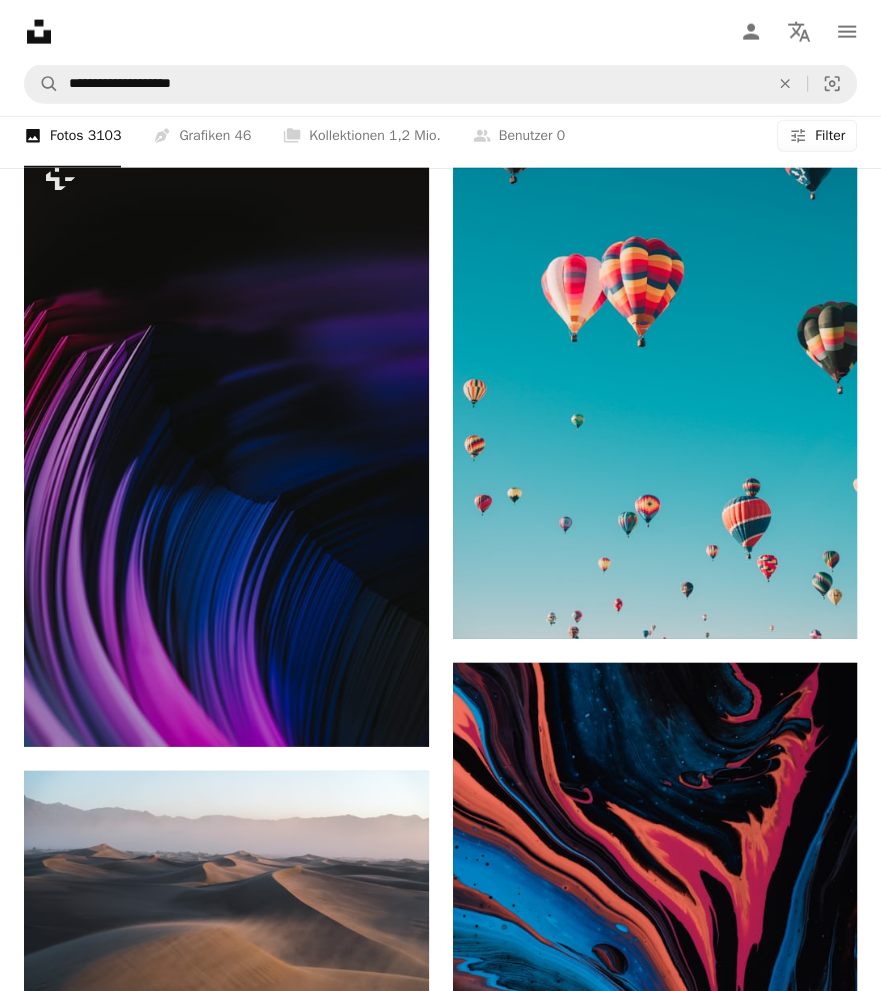 scroll, scrollTop: 51693, scrollLeft: 0, axis: vertical 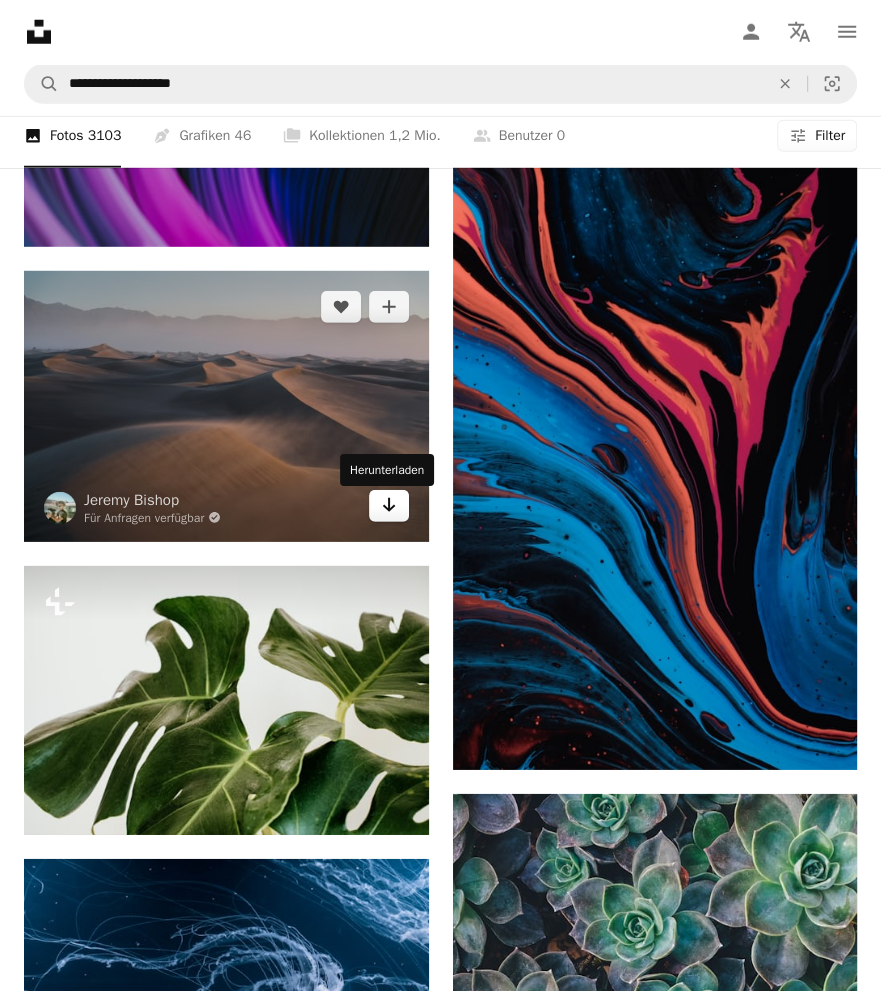 click 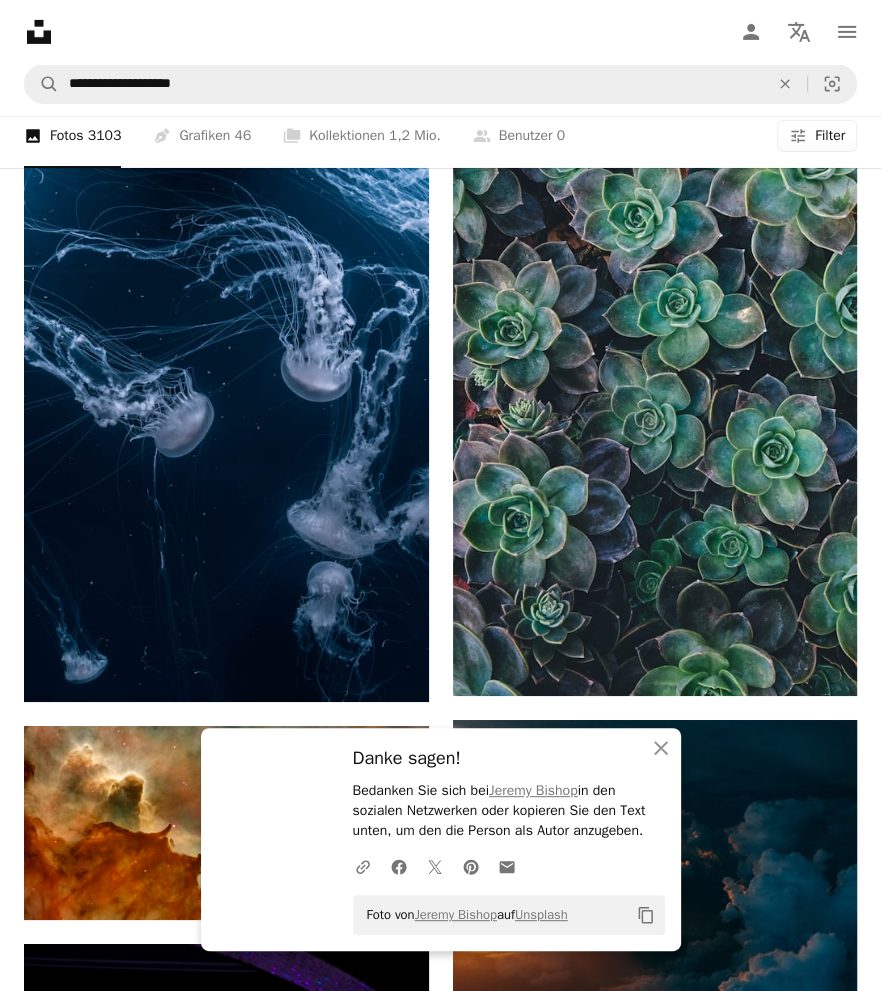 scroll, scrollTop: 52393, scrollLeft: 0, axis: vertical 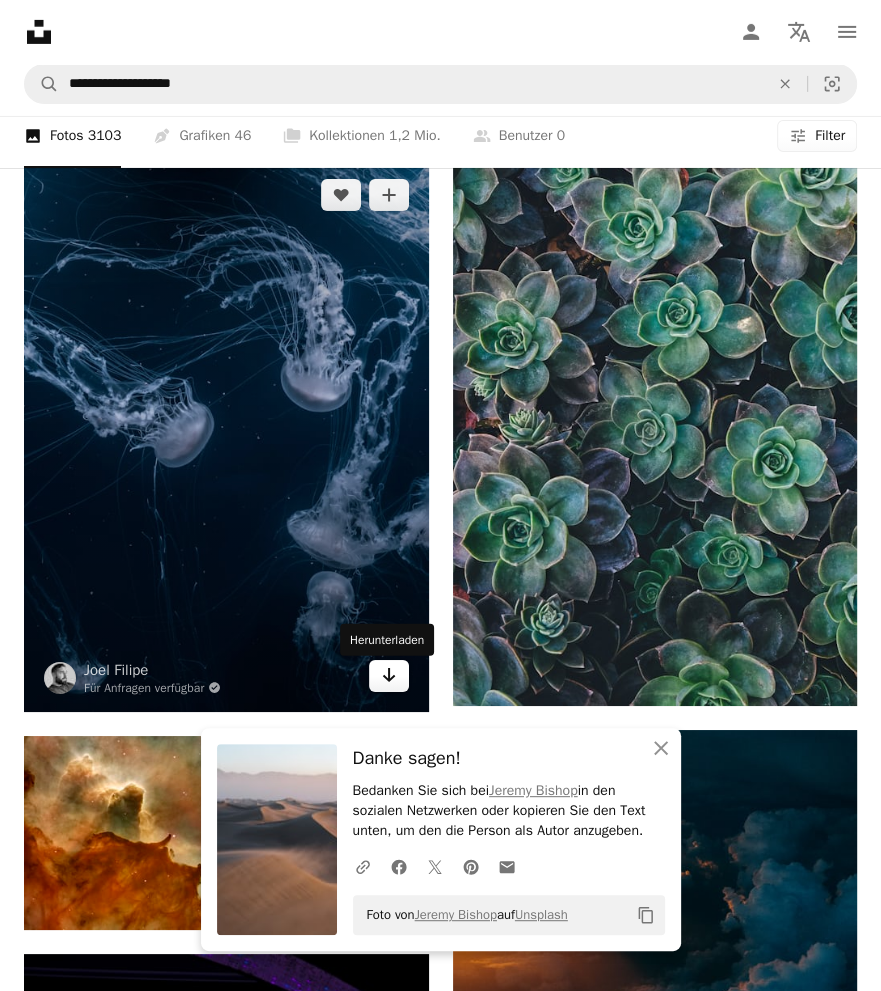 click on "Arrow pointing down" 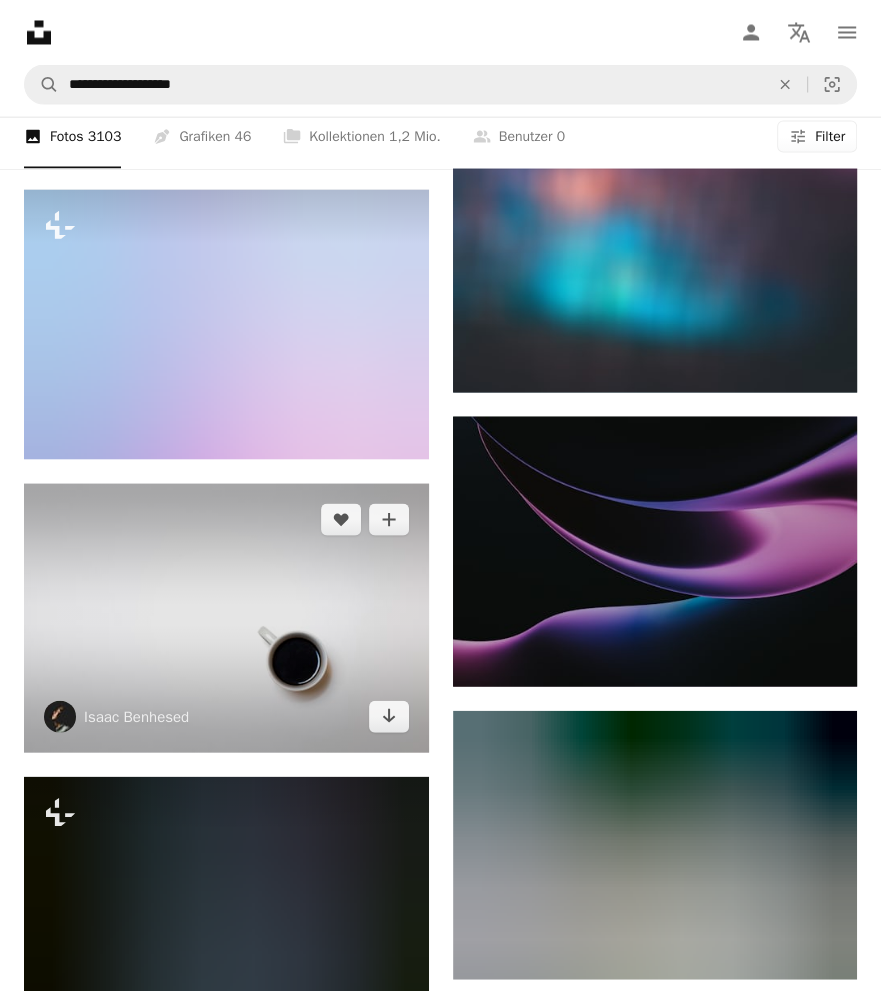 scroll, scrollTop: 54993, scrollLeft: 0, axis: vertical 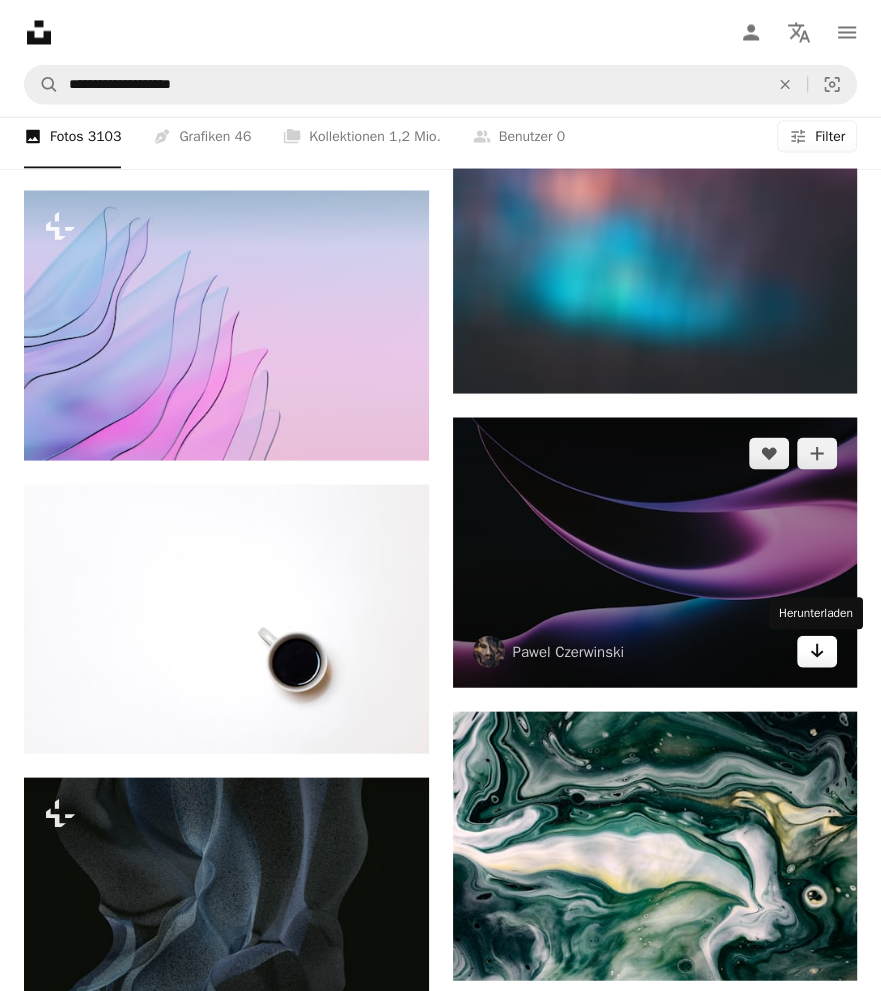 click on "Arrow pointing down" at bounding box center [817, 651] 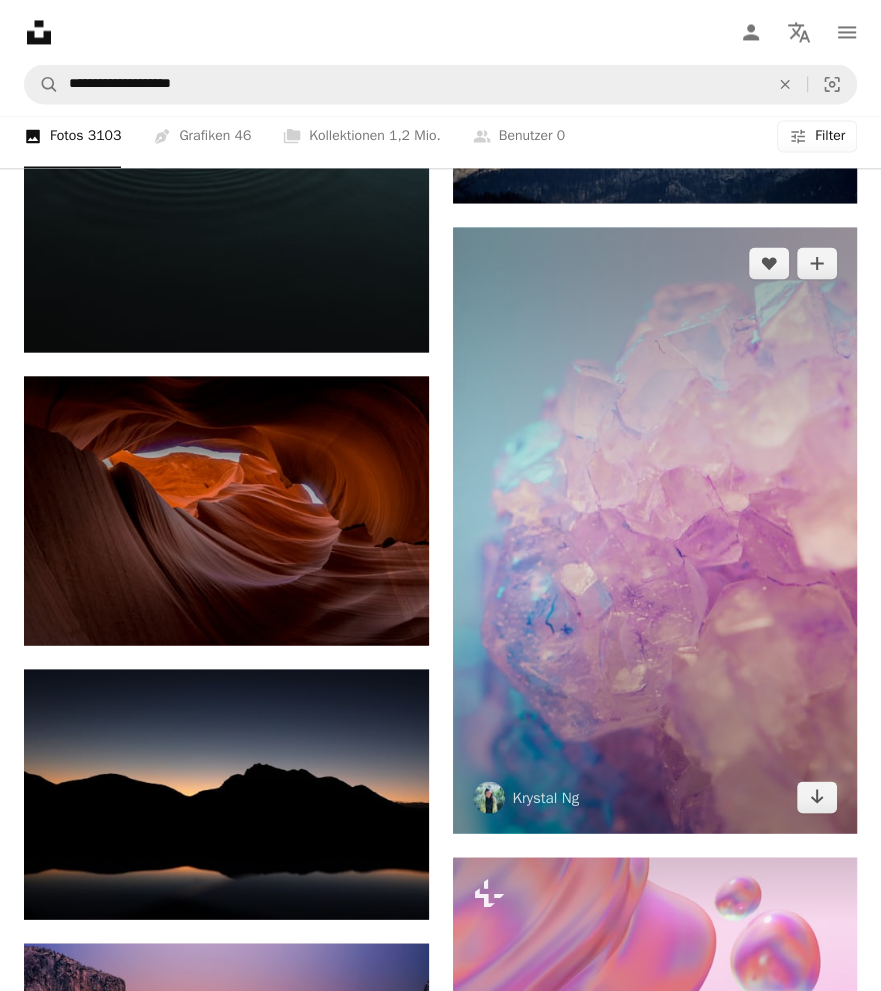 scroll, scrollTop: 59193, scrollLeft: 0, axis: vertical 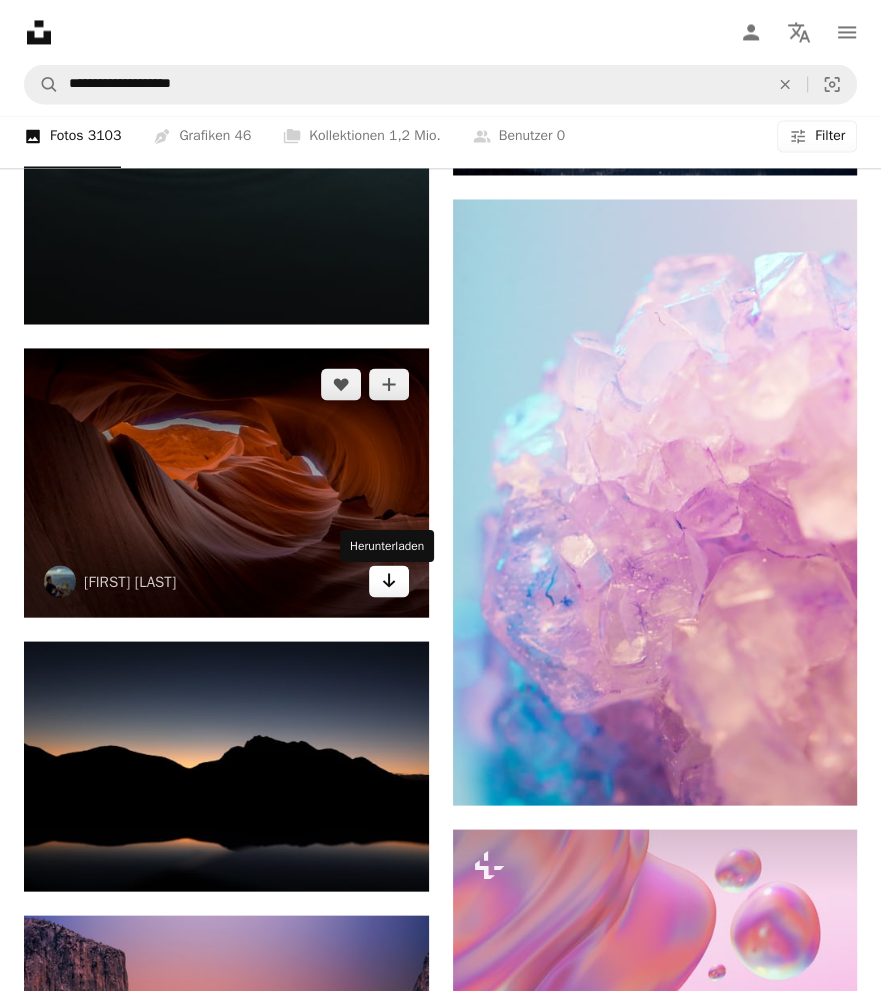 click on "Arrow pointing down" 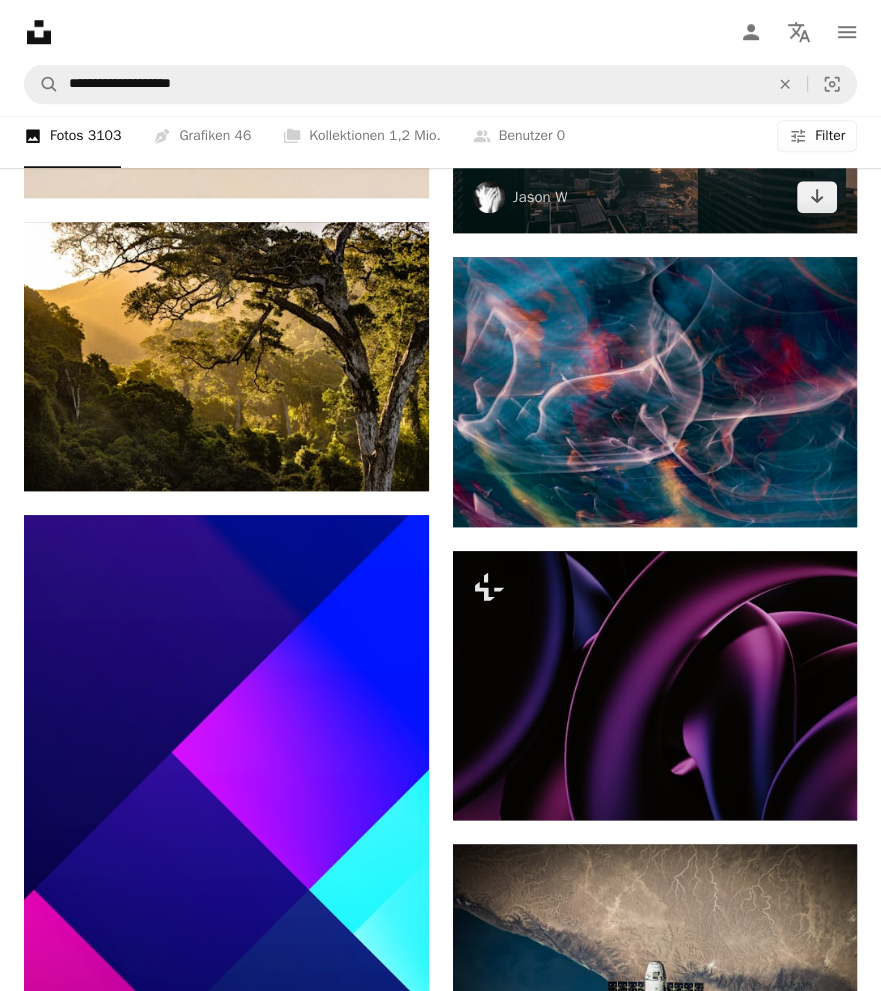 scroll, scrollTop: 62593, scrollLeft: 0, axis: vertical 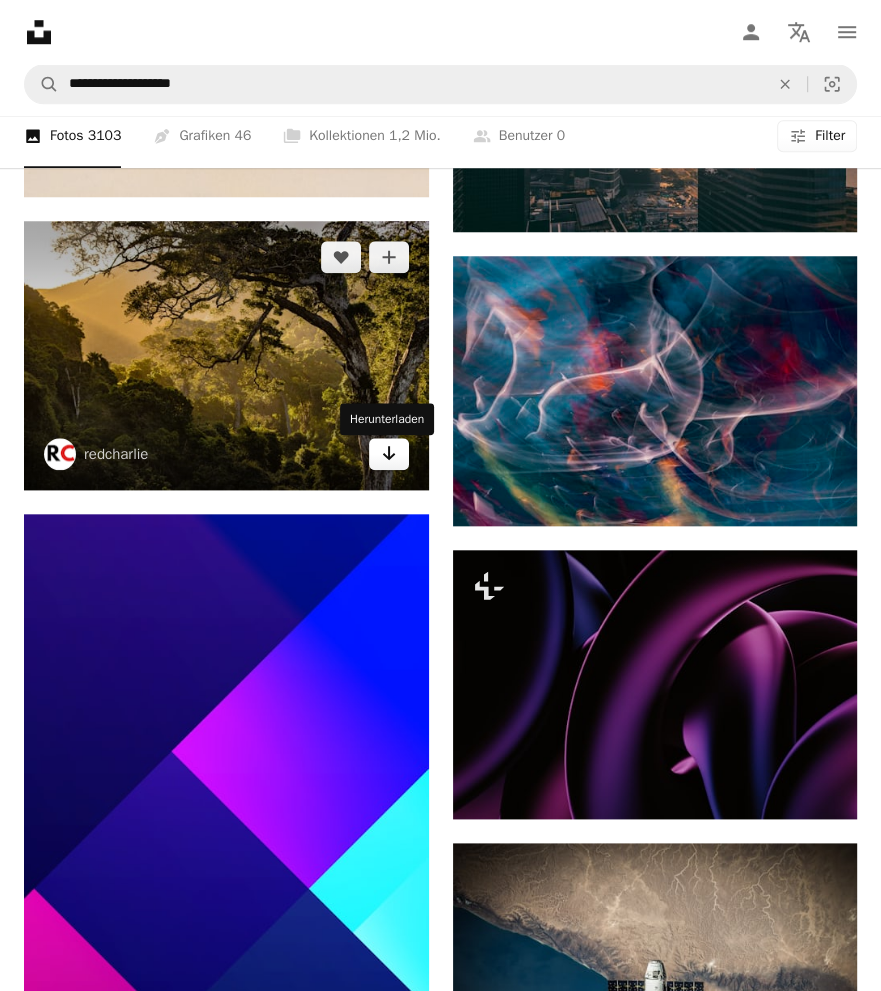 click on "Arrow pointing down" at bounding box center [389, 454] 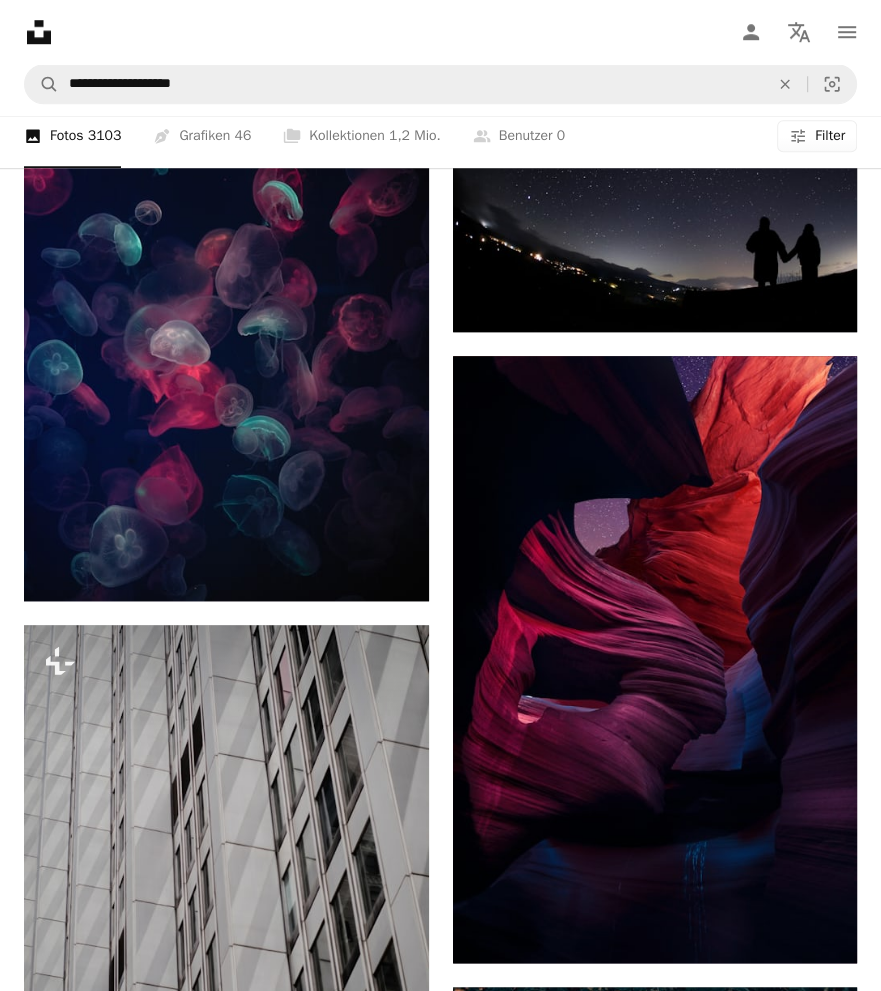 scroll, scrollTop: 75793, scrollLeft: 0, axis: vertical 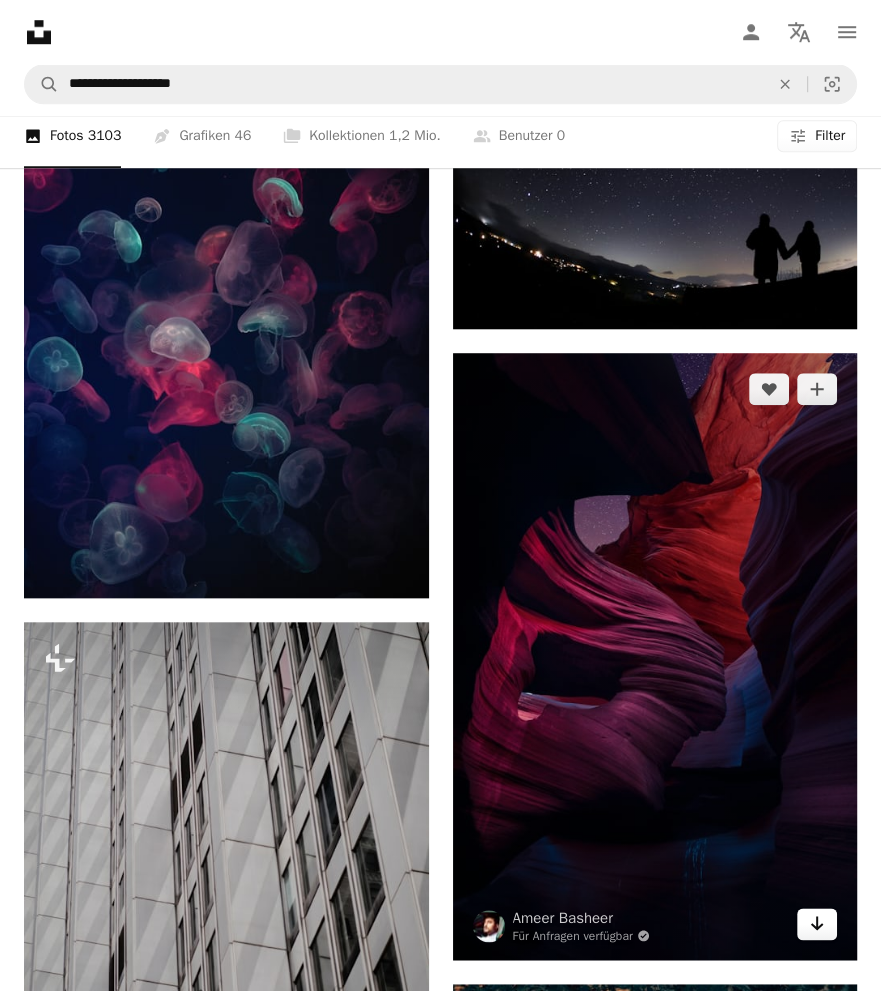 click on "Arrow pointing down" 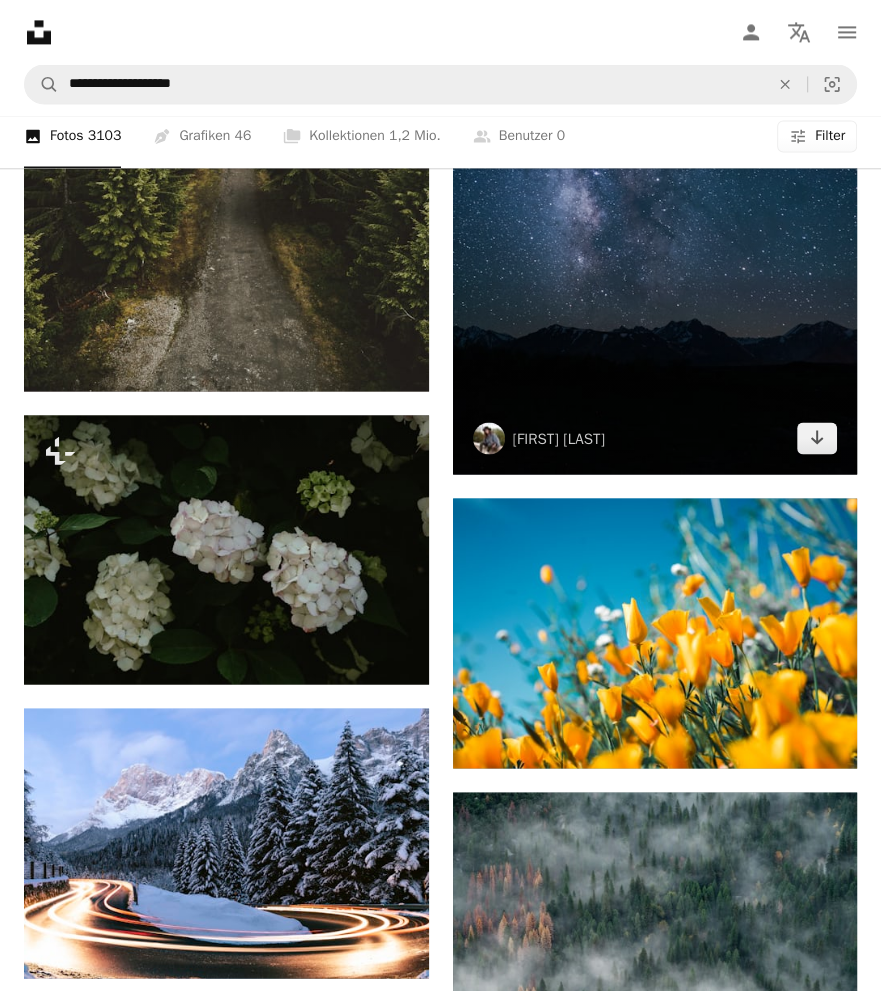 scroll, scrollTop: 81393, scrollLeft: 0, axis: vertical 